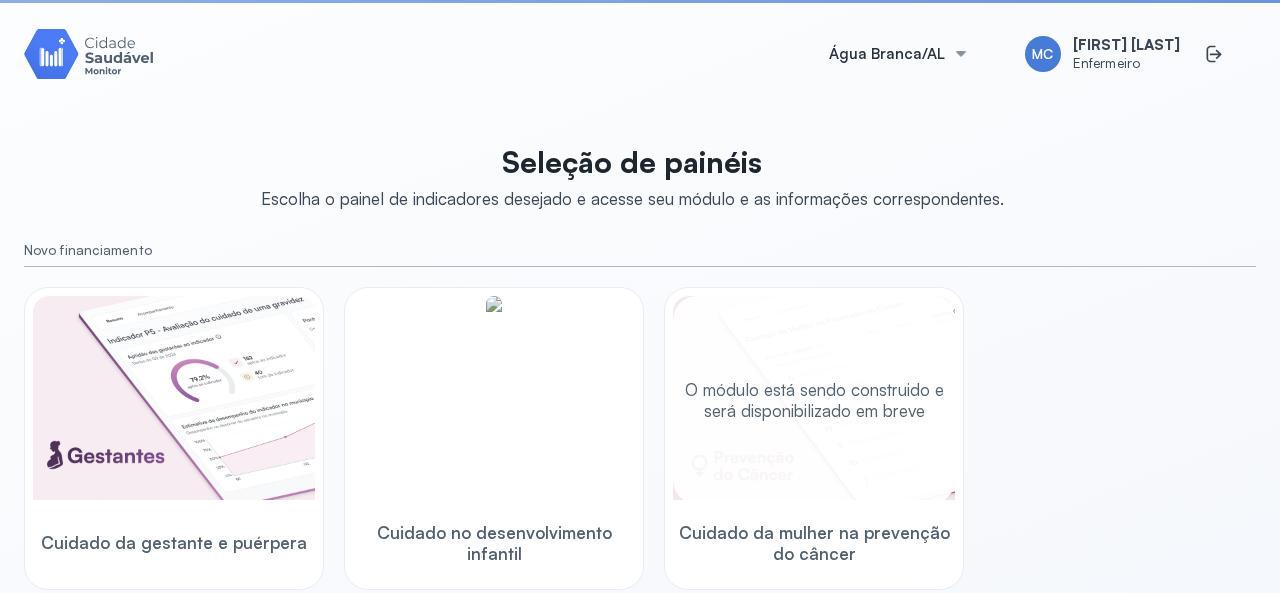 scroll, scrollTop: 0, scrollLeft: 0, axis: both 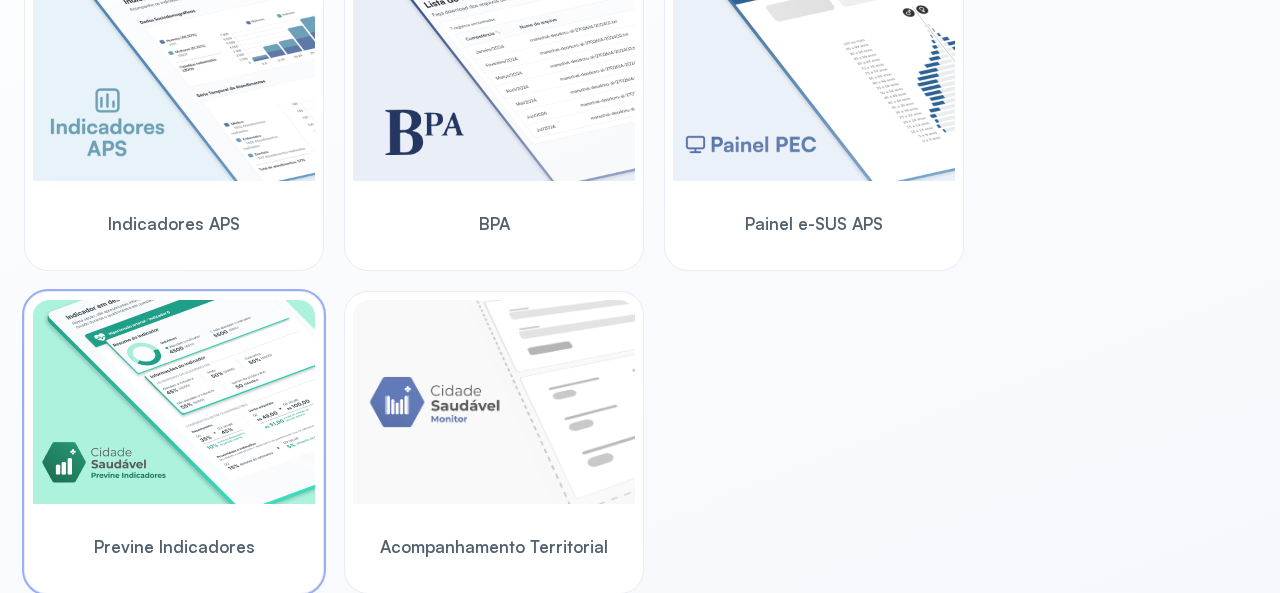 click at bounding box center (174, 402) 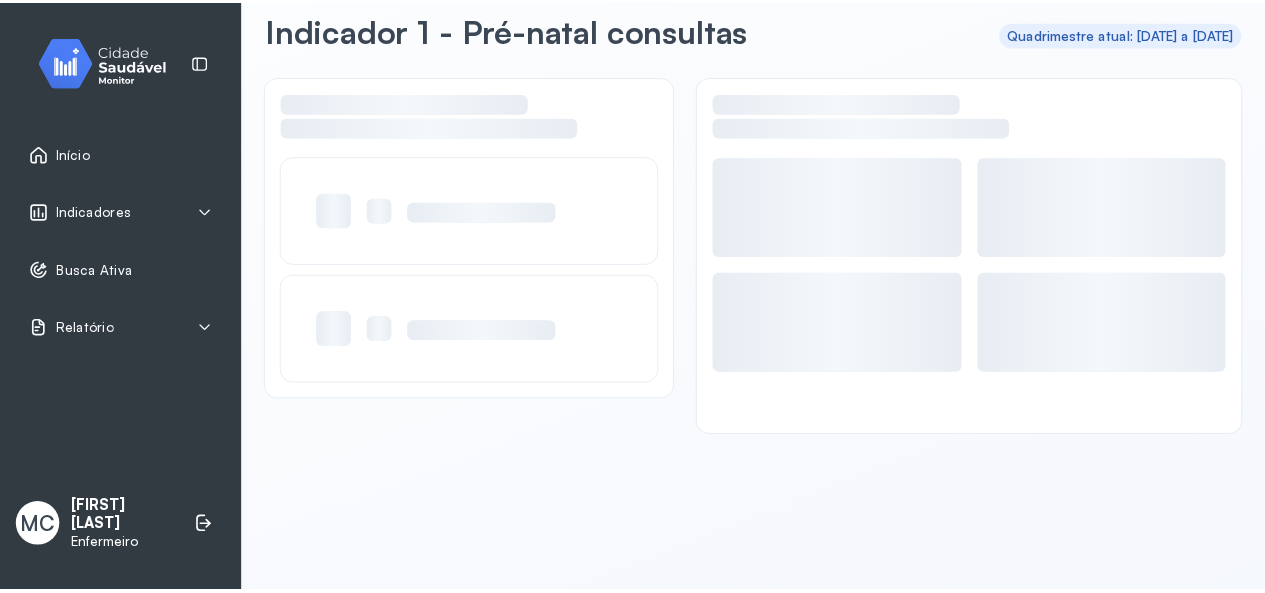 scroll, scrollTop: 96, scrollLeft: 0, axis: vertical 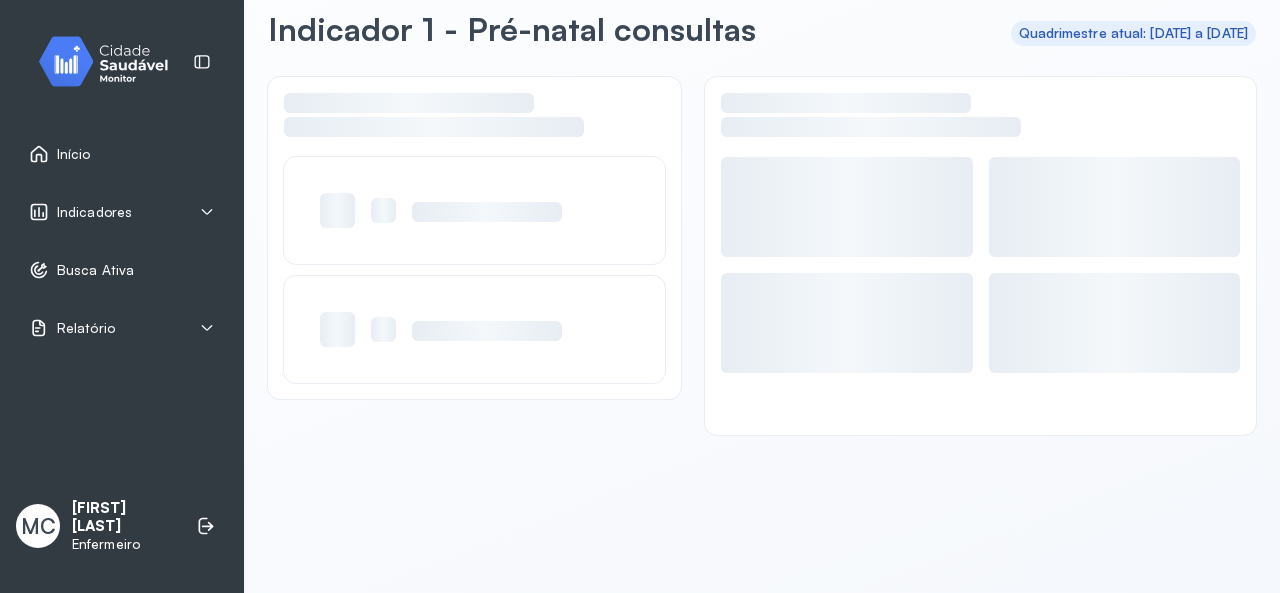 click on "Indicadores" at bounding box center [122, 212] 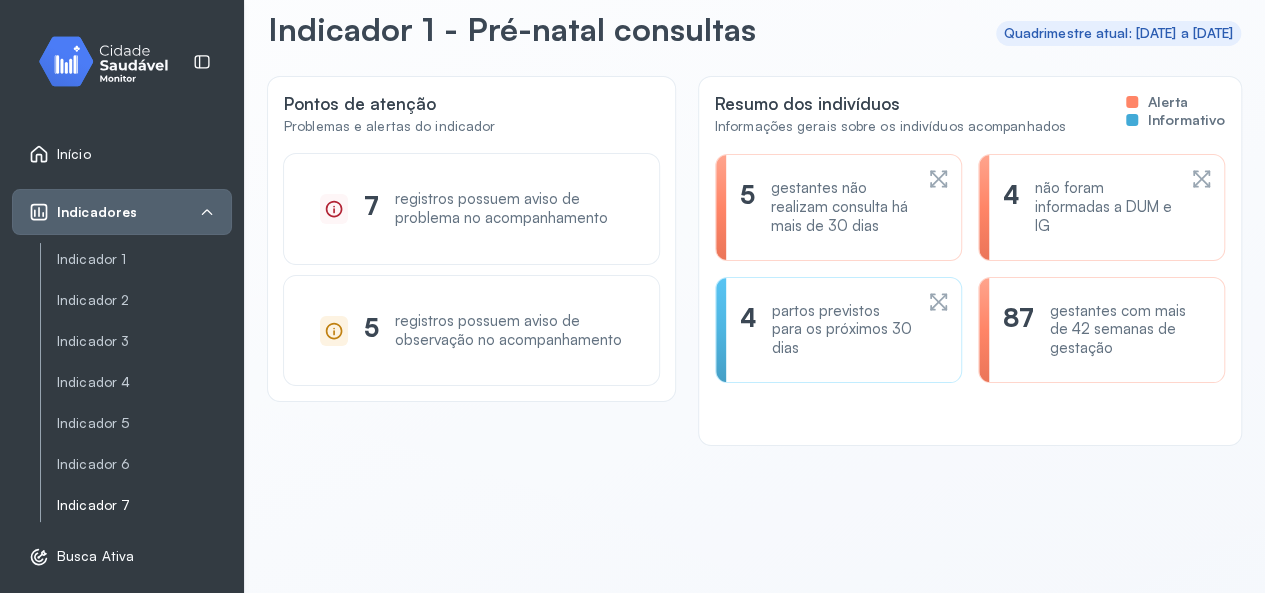 click on "Indicador 7" at bounding box center [144, 505] 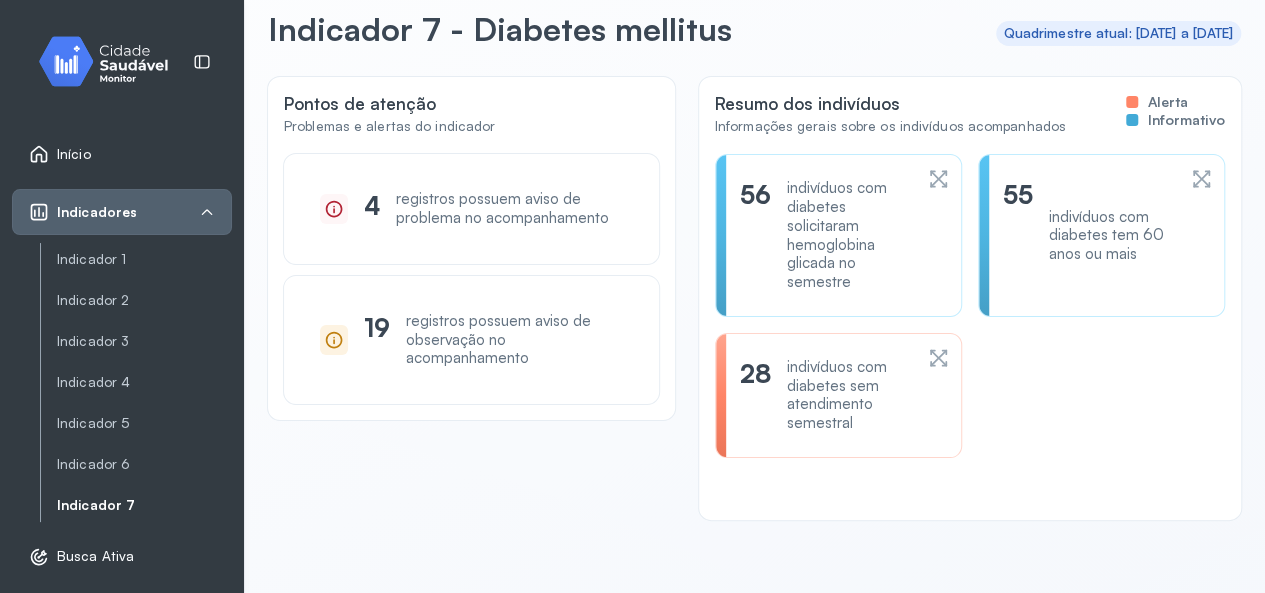scroll, scrollTop: 0, scrollLeft: 0, axis: both 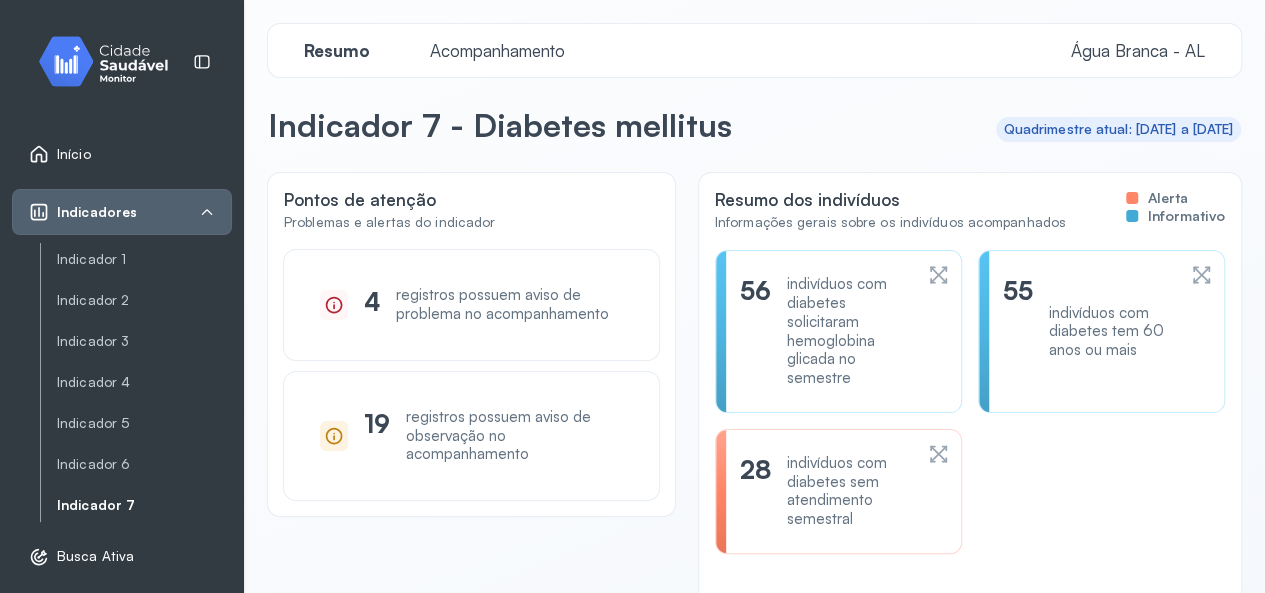 click on "Acompanhamento" at bounding box center (497, 50) 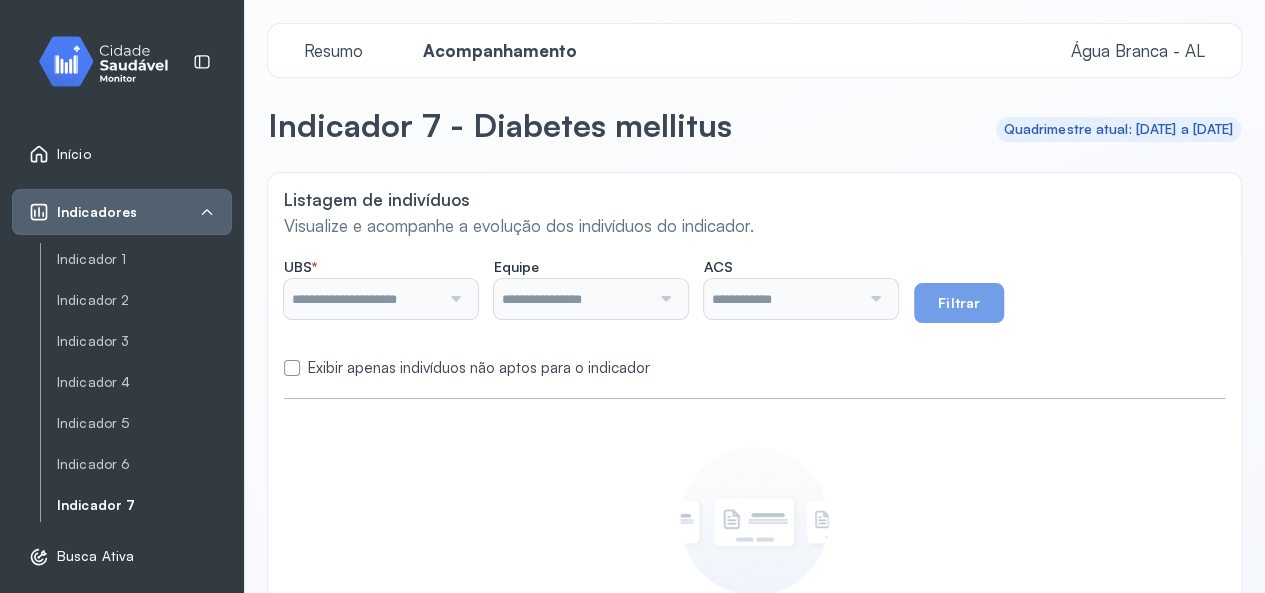 type on "**********" 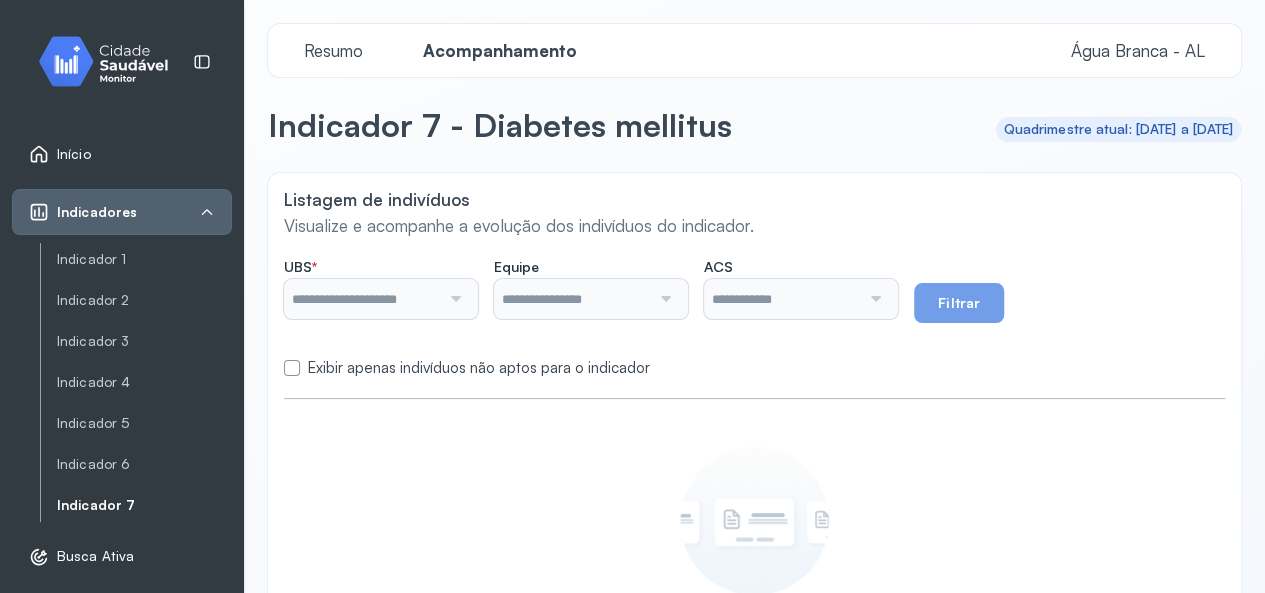 type on "**********" 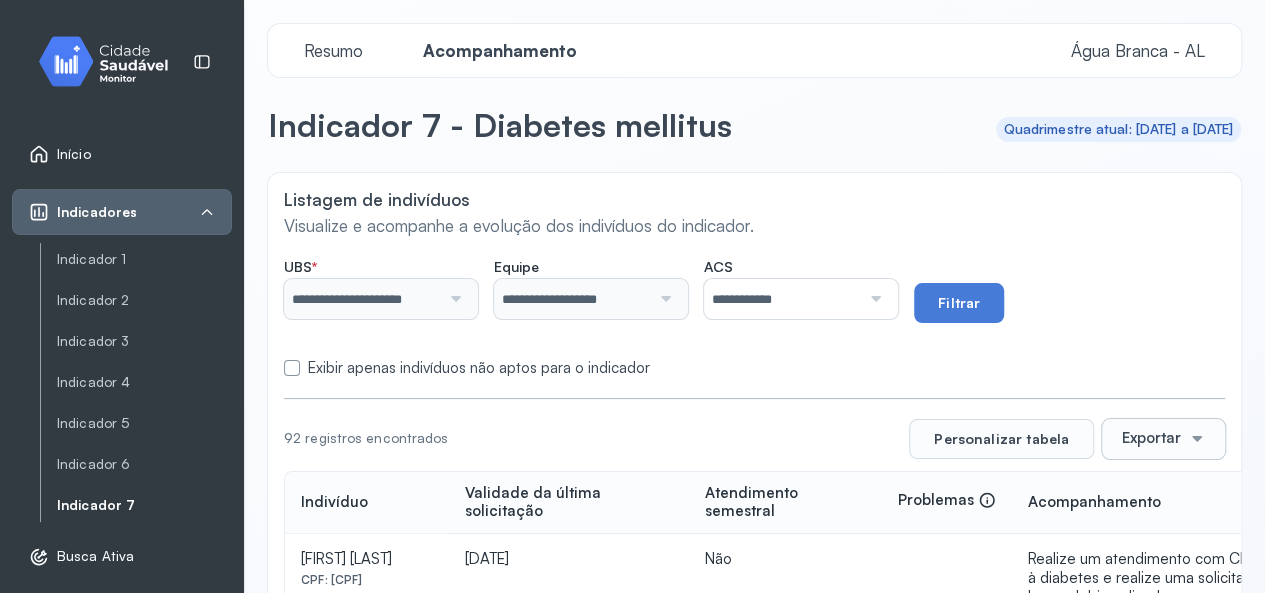 click on "**********" at bounding box center (782, 299) 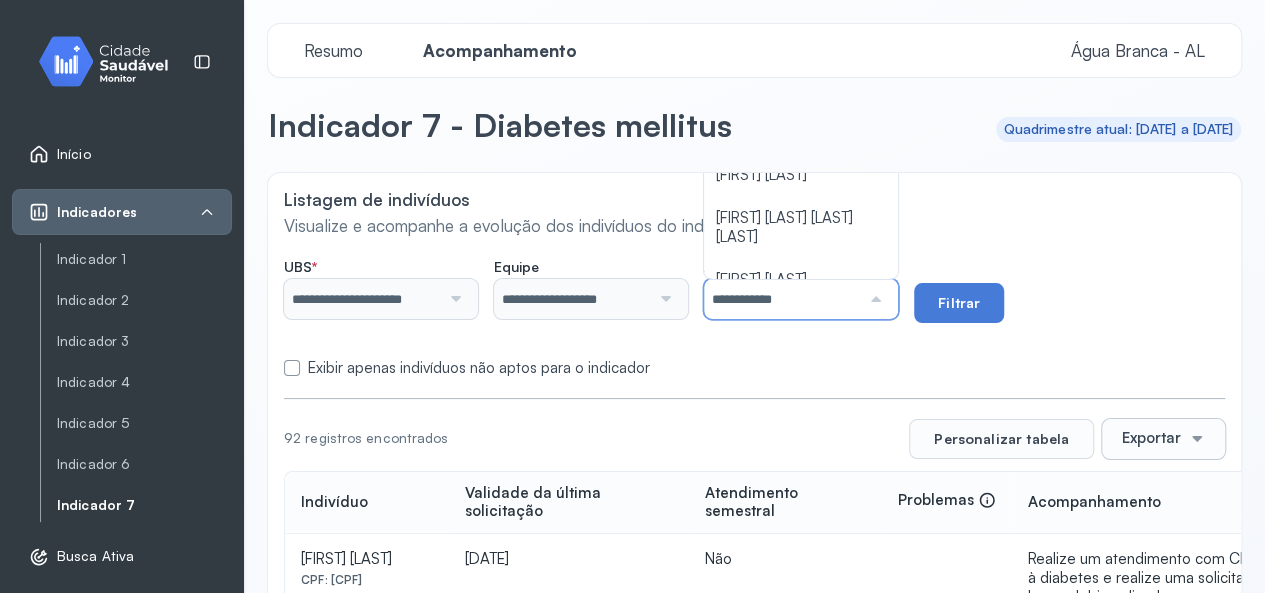 click on "**********" at bounding box center (782, 299) 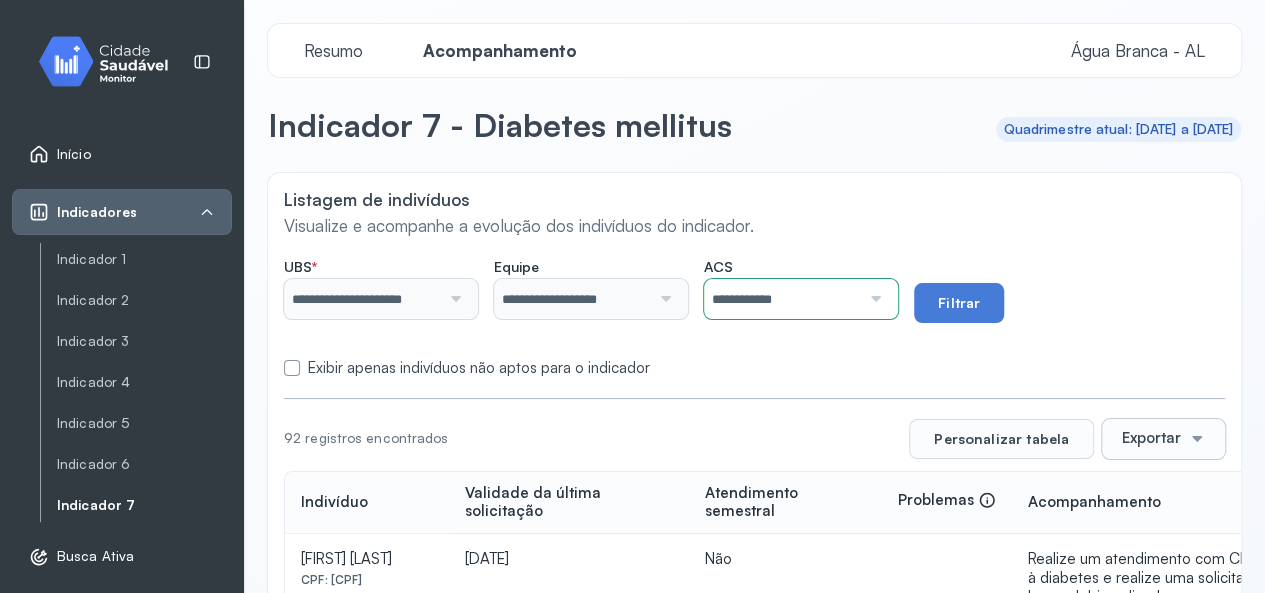 click at bounding box center [873, 299] 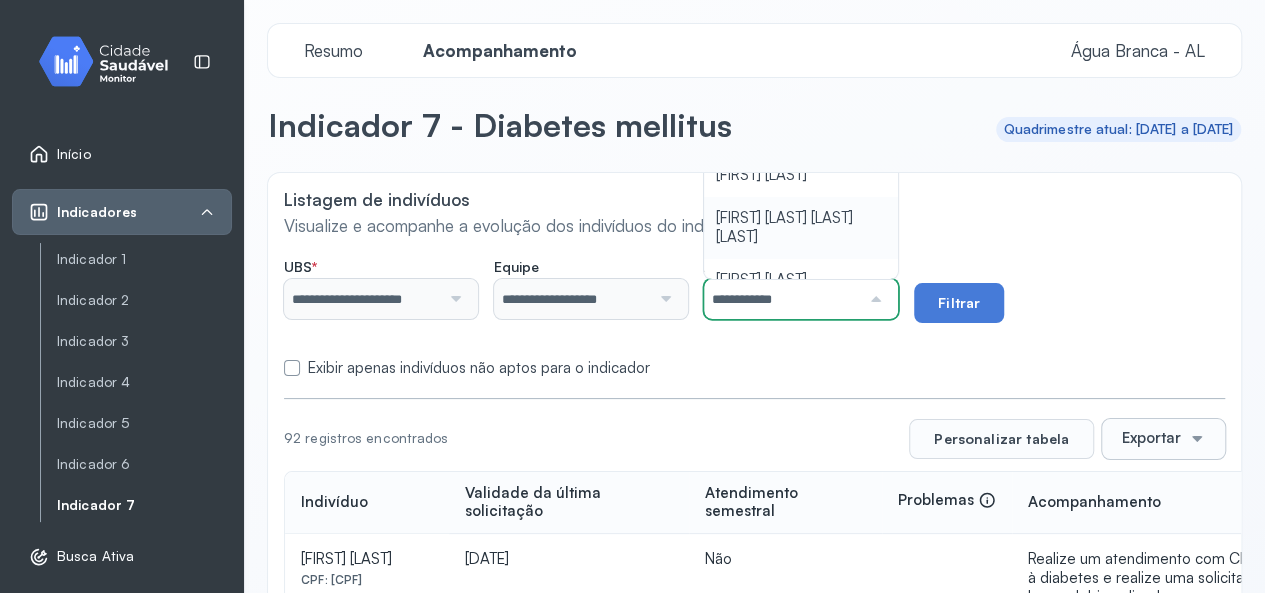 type on "**********" 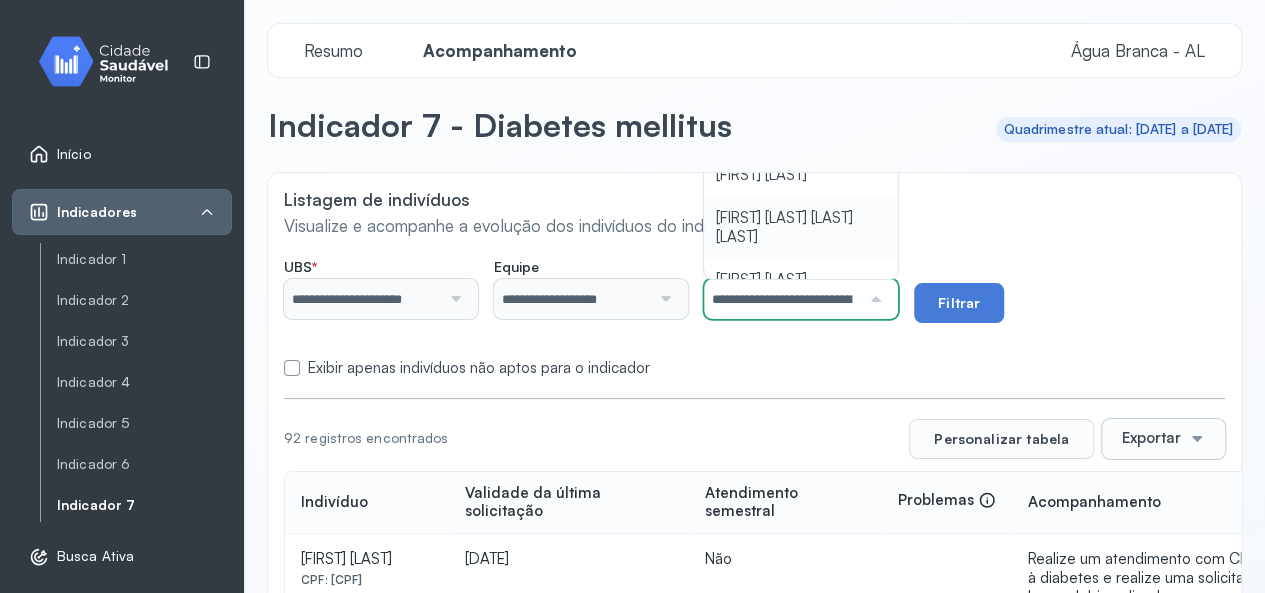 click on "**********" at bounding box center [801, 289] 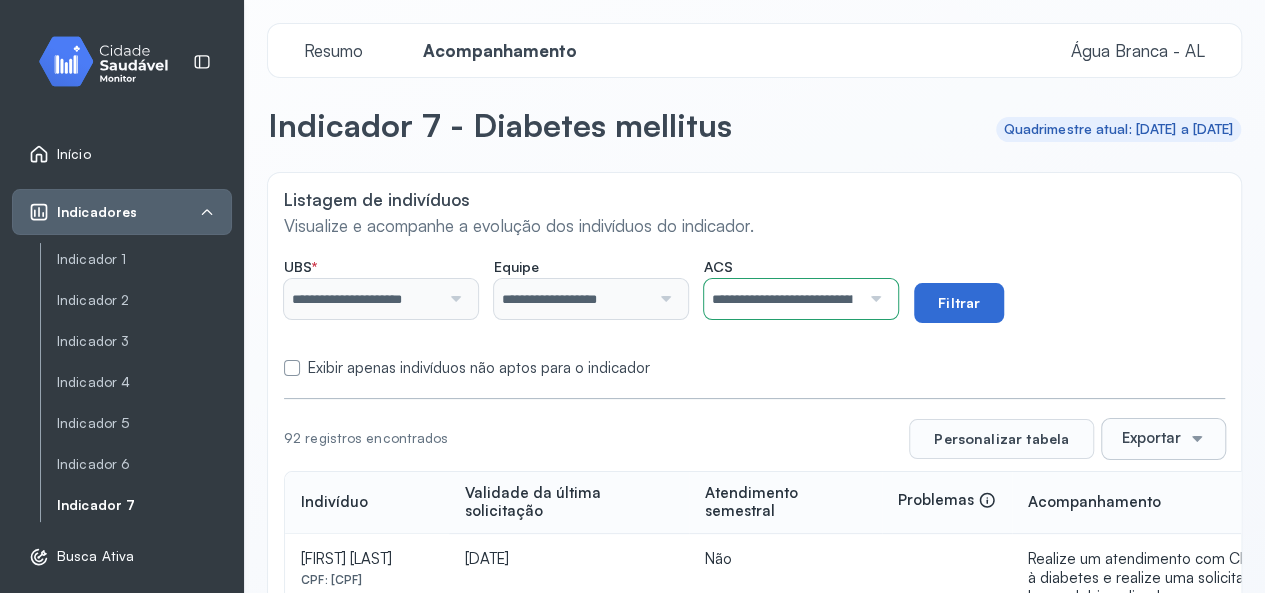 click on "Filtrar" at bounding box center (959, 303) 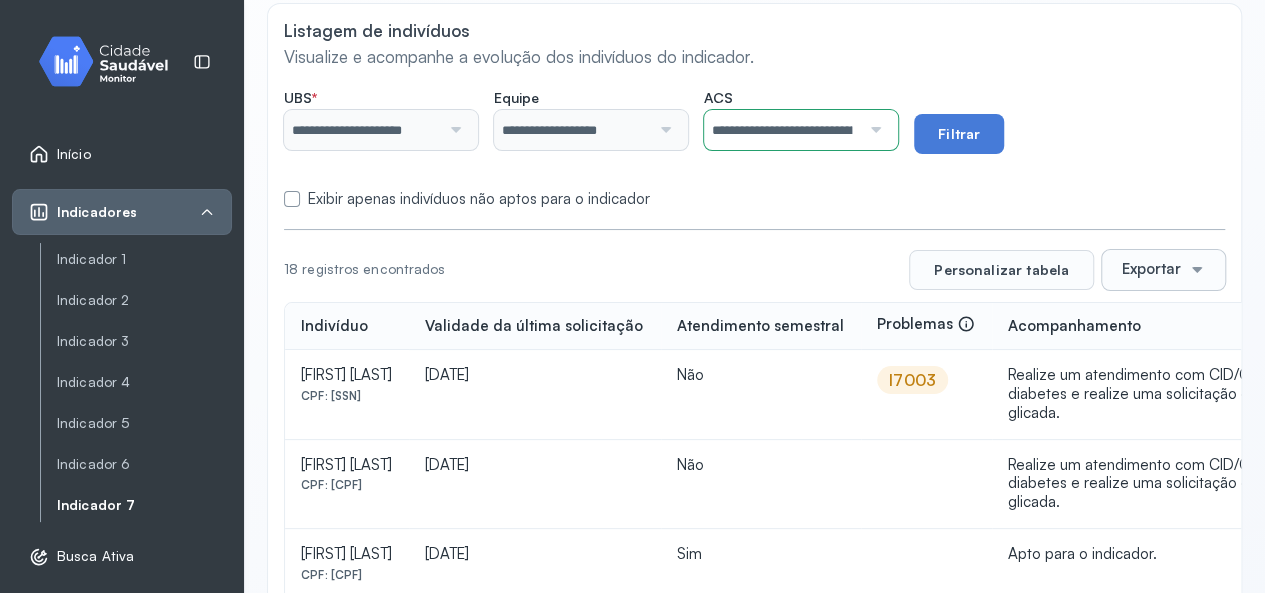 scroll, scrollTop: 181, scrollLeft: 0, axis: vertical 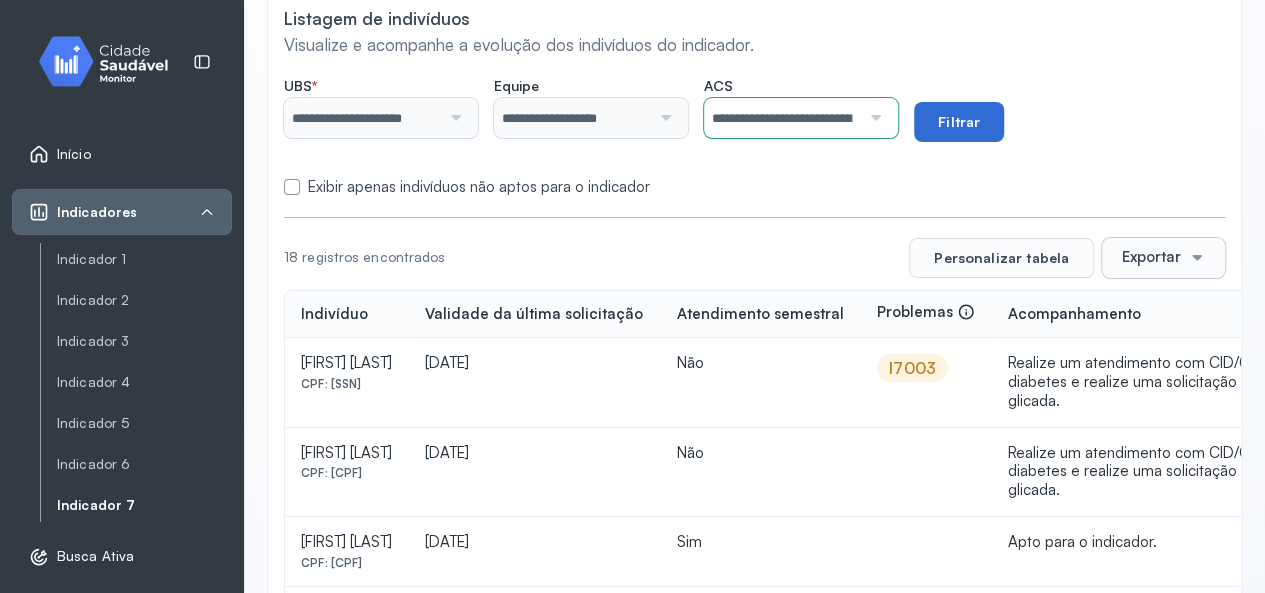 click on "Filtrar" at bounding box center [959, 122] 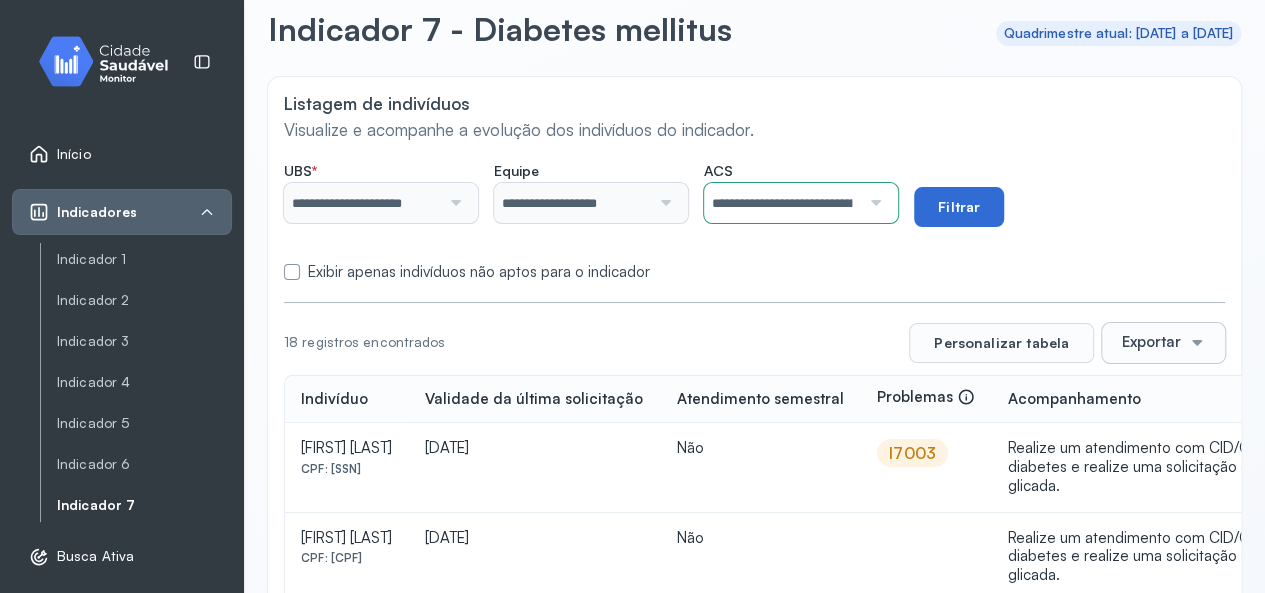 scroll, scrollTop: 181, scrollLeft: 0, axis: vertical 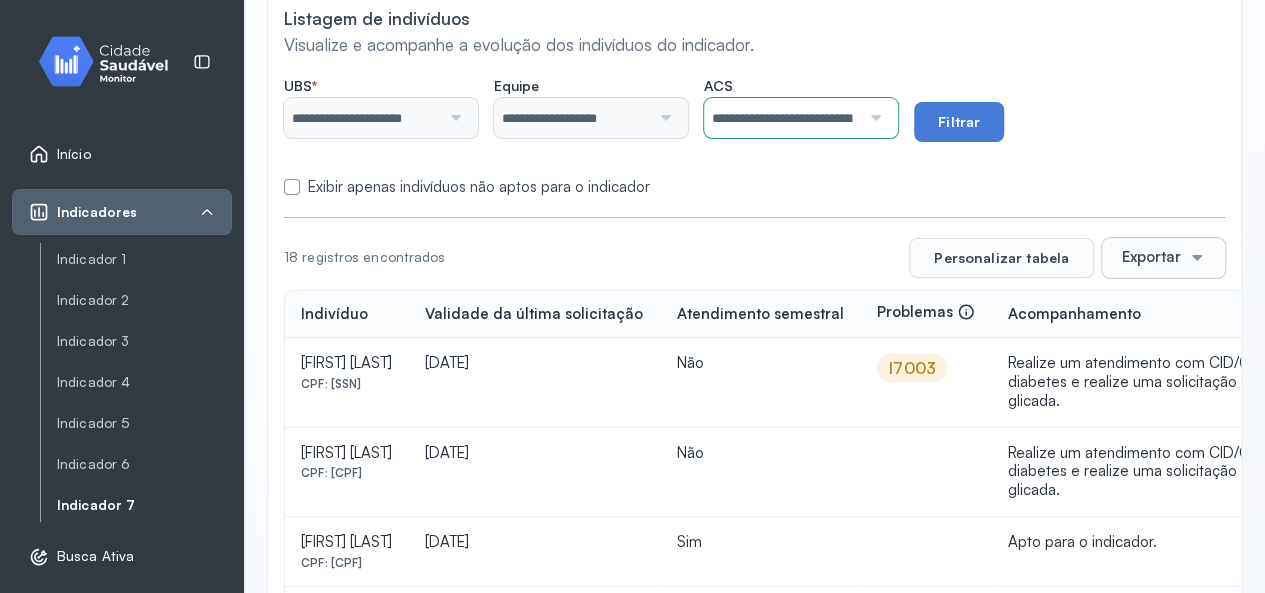 click on "Exibir apenas indivíduos não aptos para o indicador" at bounding box center (479, 187) 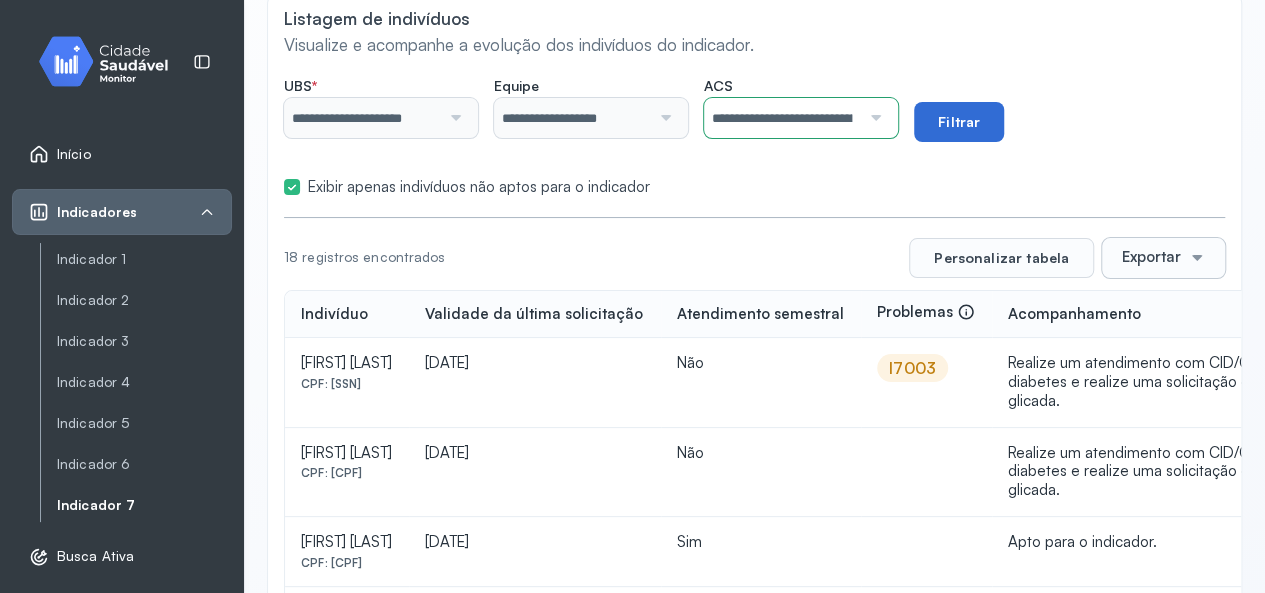 click on "Filtrar" at bounding box center (959, 122) 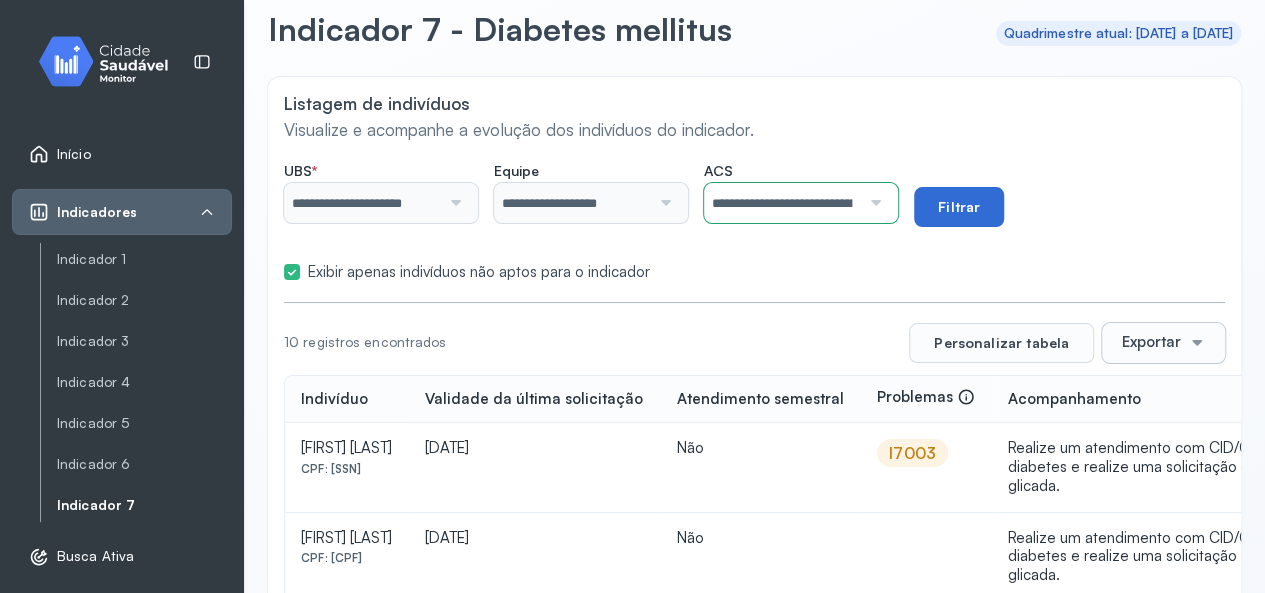 scroll, scrollTop: 181, scrollLeft: 0, axis: vertical 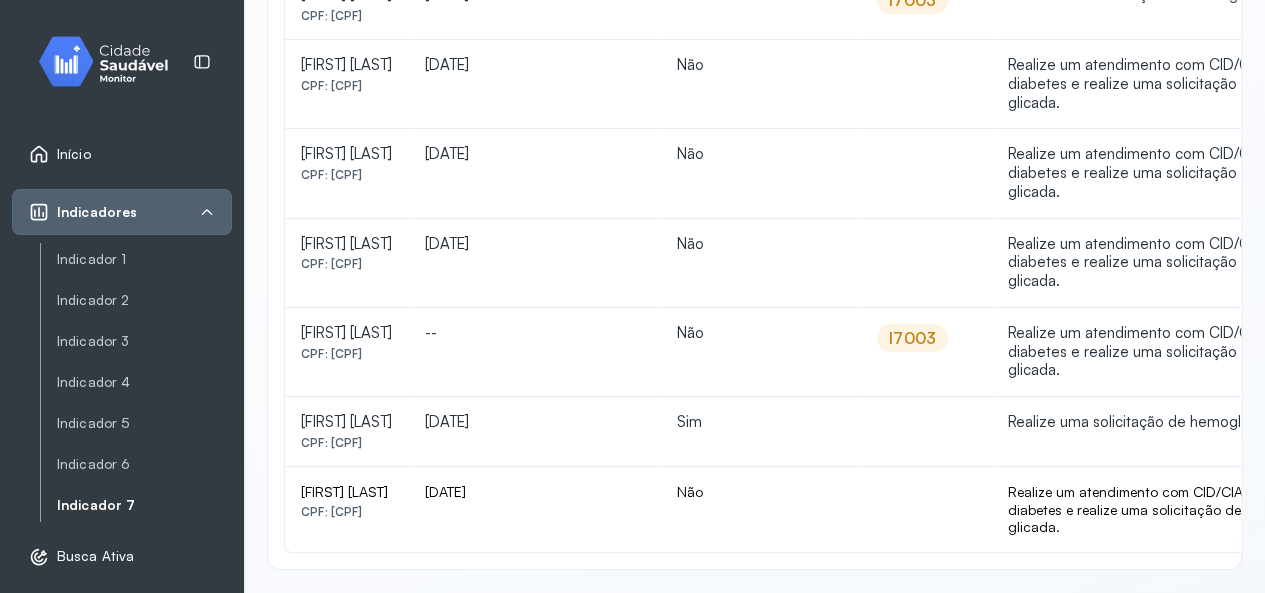 type 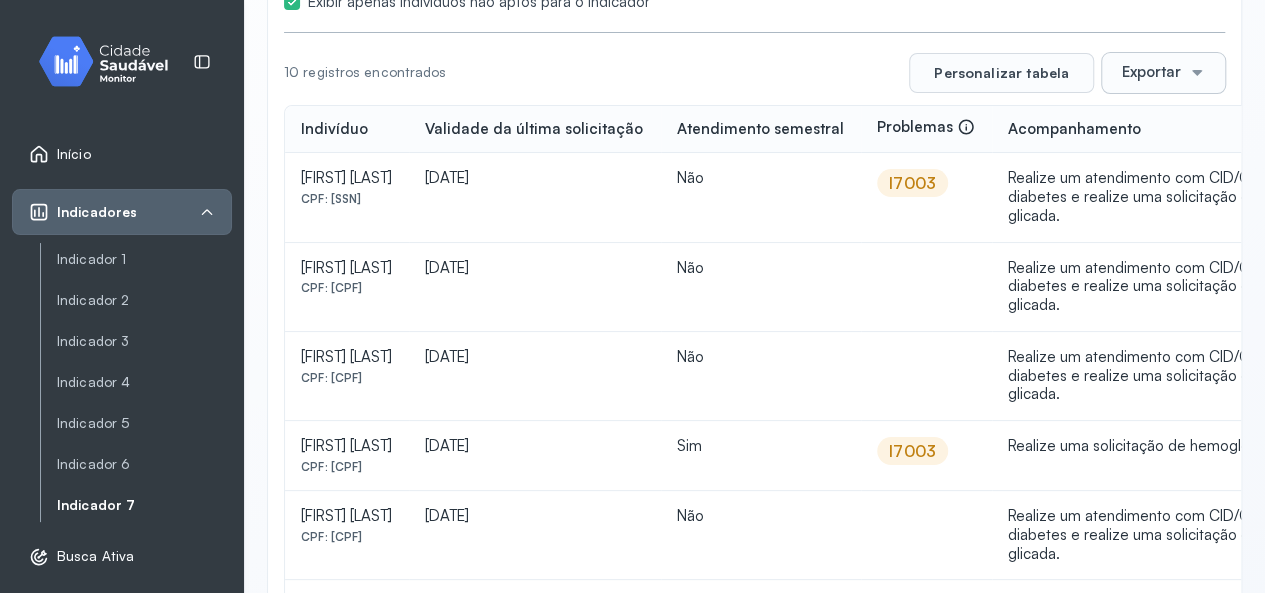 scroll, scrollTop: 326, scrollLeft: 0, axis: vertical 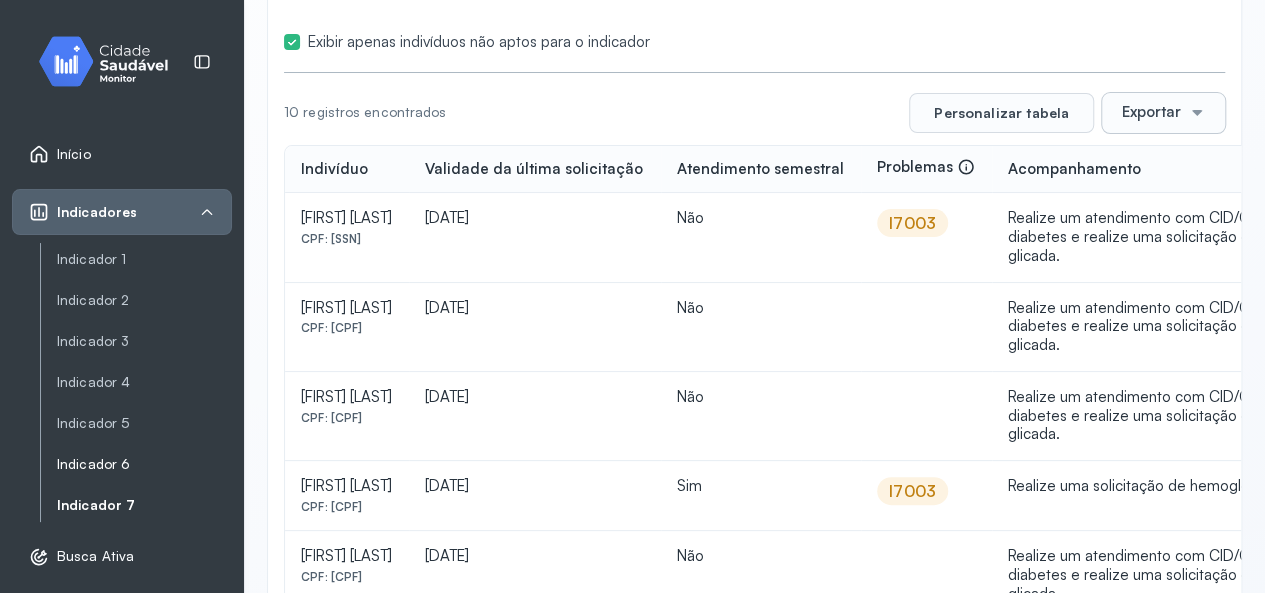click on "Indicador 6" at bounding box center (144, 464) 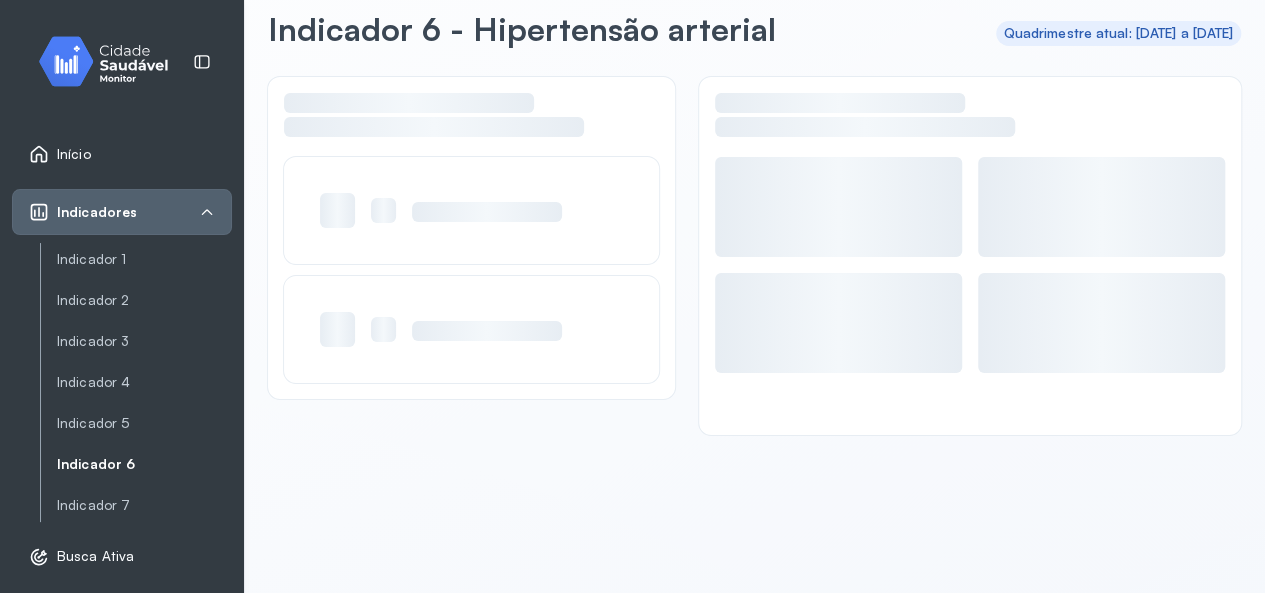 scroll, scrollTop: 96, scrollLeft: 0, axis: vertical 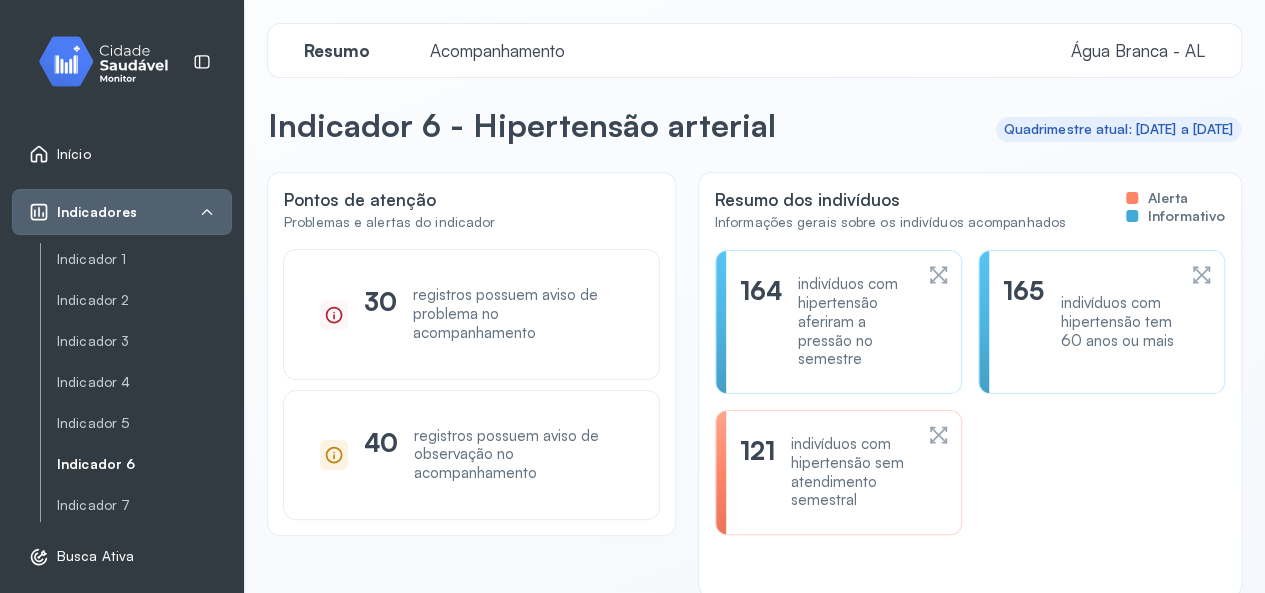 click 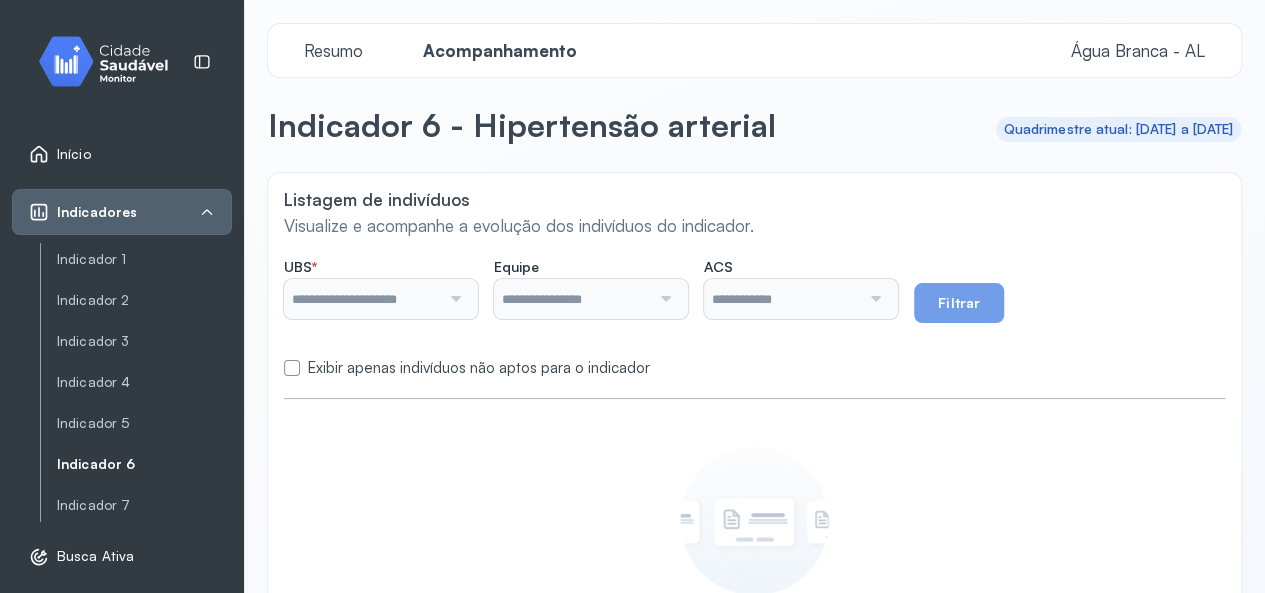 type on "**********" 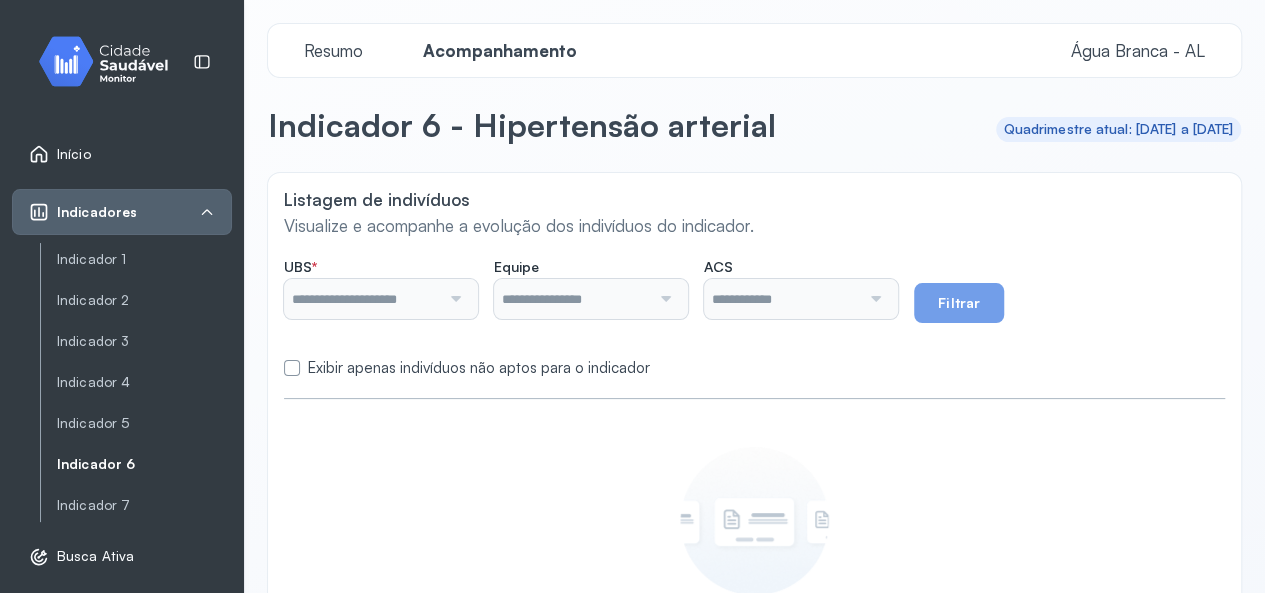 type on "**********" 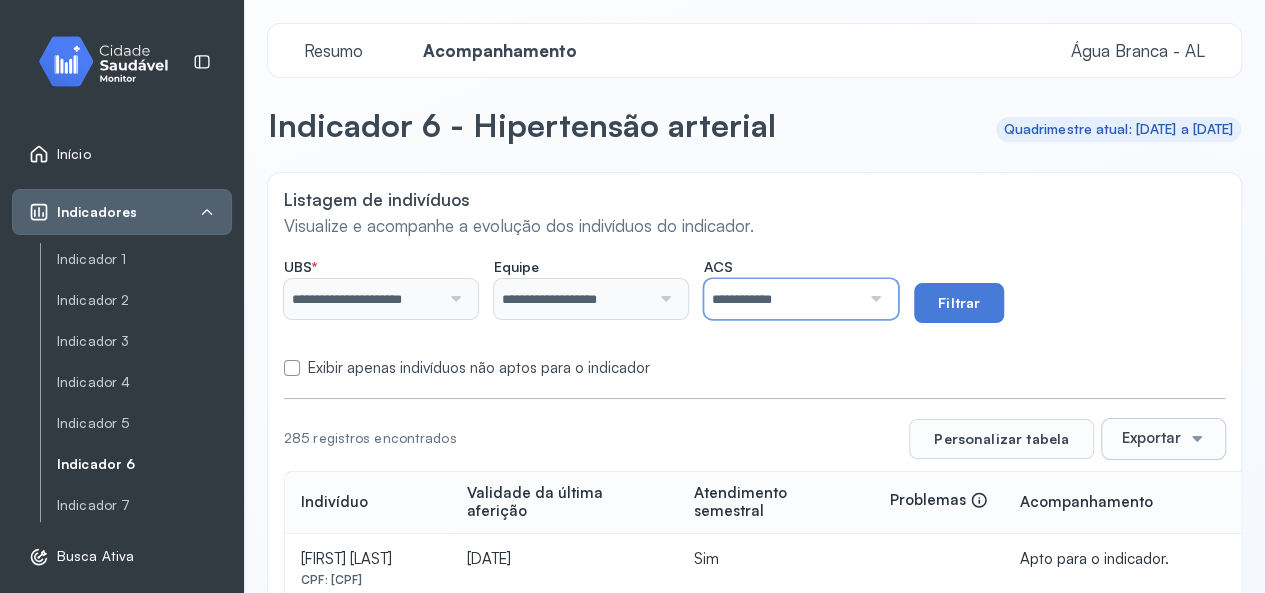 click on "**********" at bounding box center [782, 299] 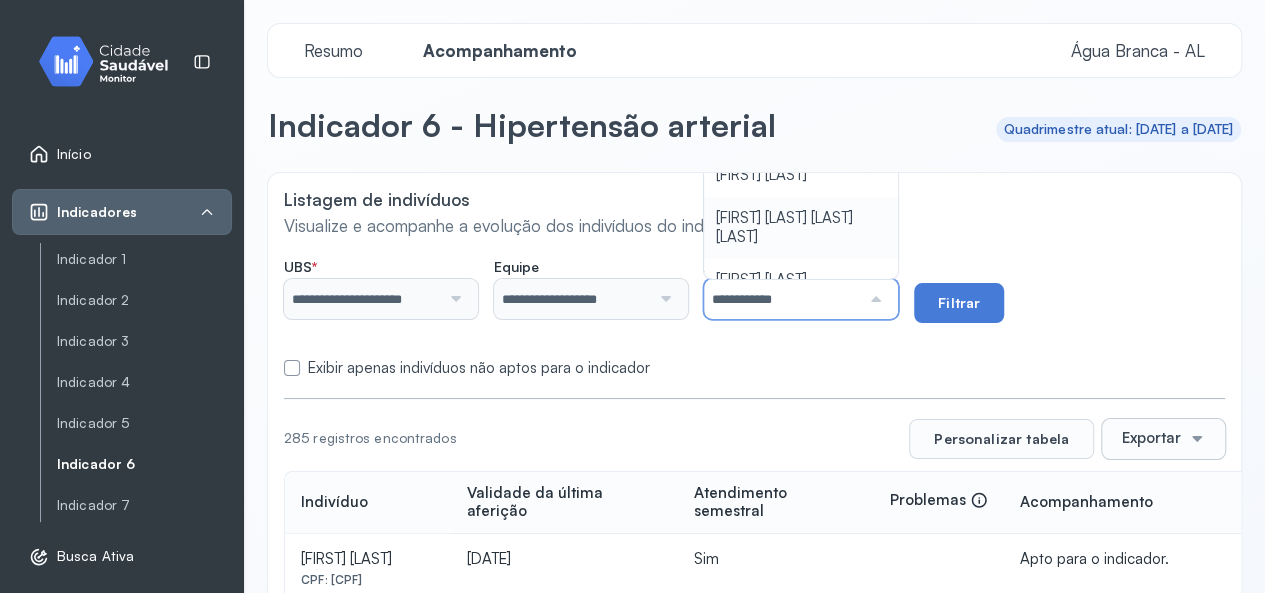 type on "**********" 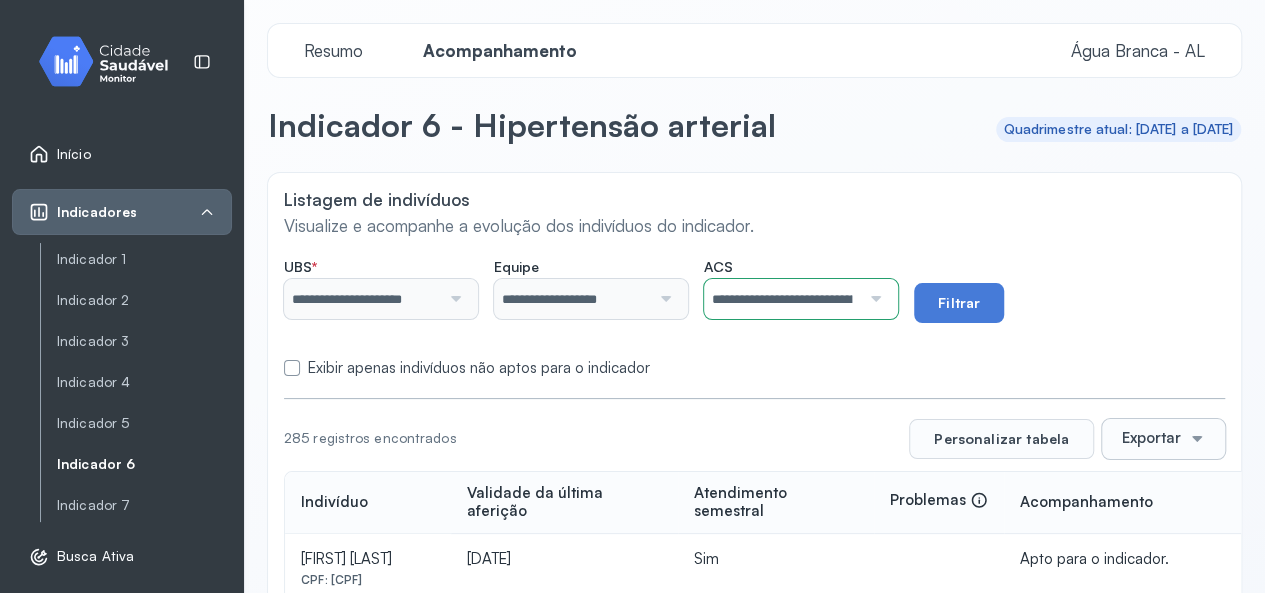 click on "**********" at bounding box center (801, 289) 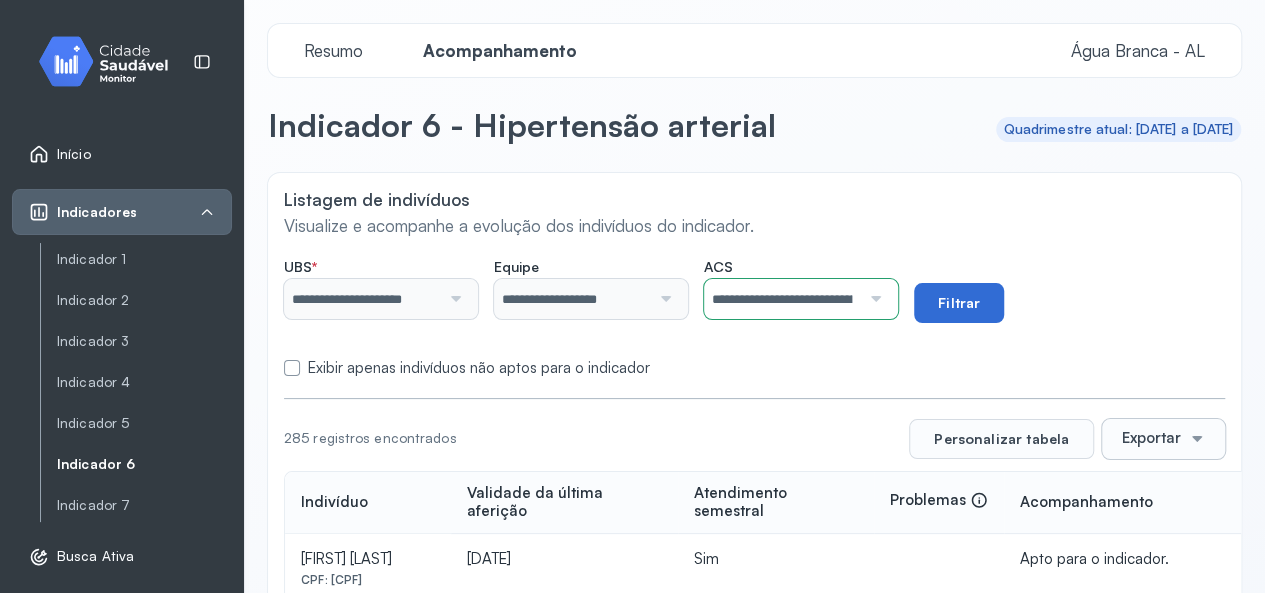 click on "Filtrar" at bounding box center (959, 303) 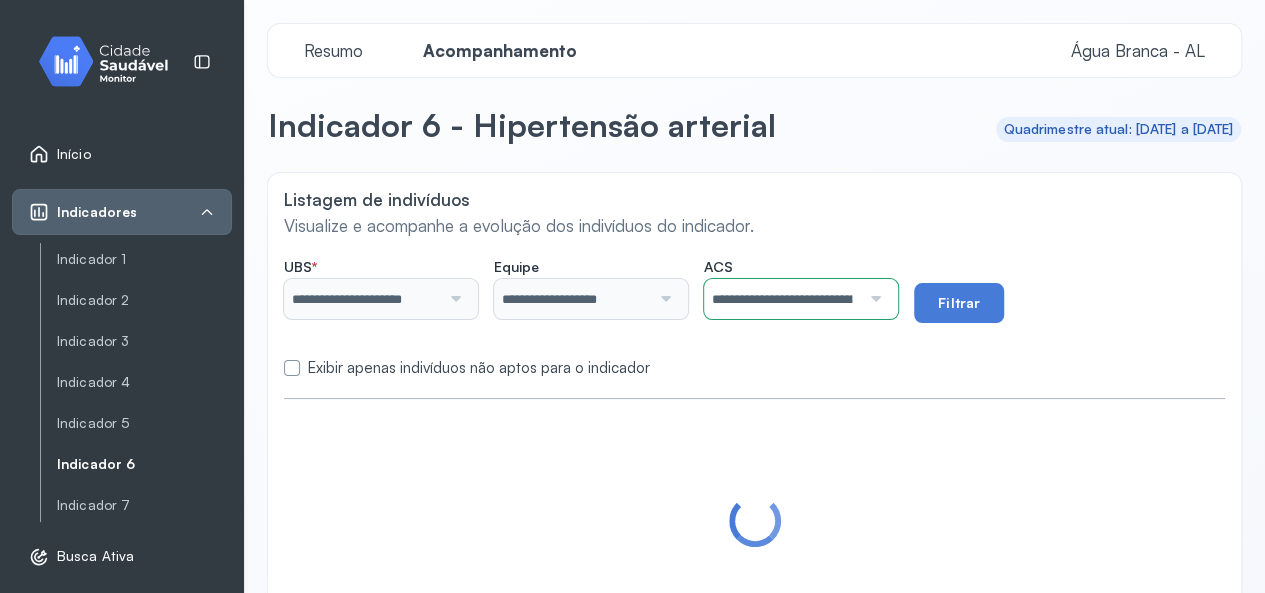 scroll, scrollTop: 117, scrollLeft: 0, axis: vertical 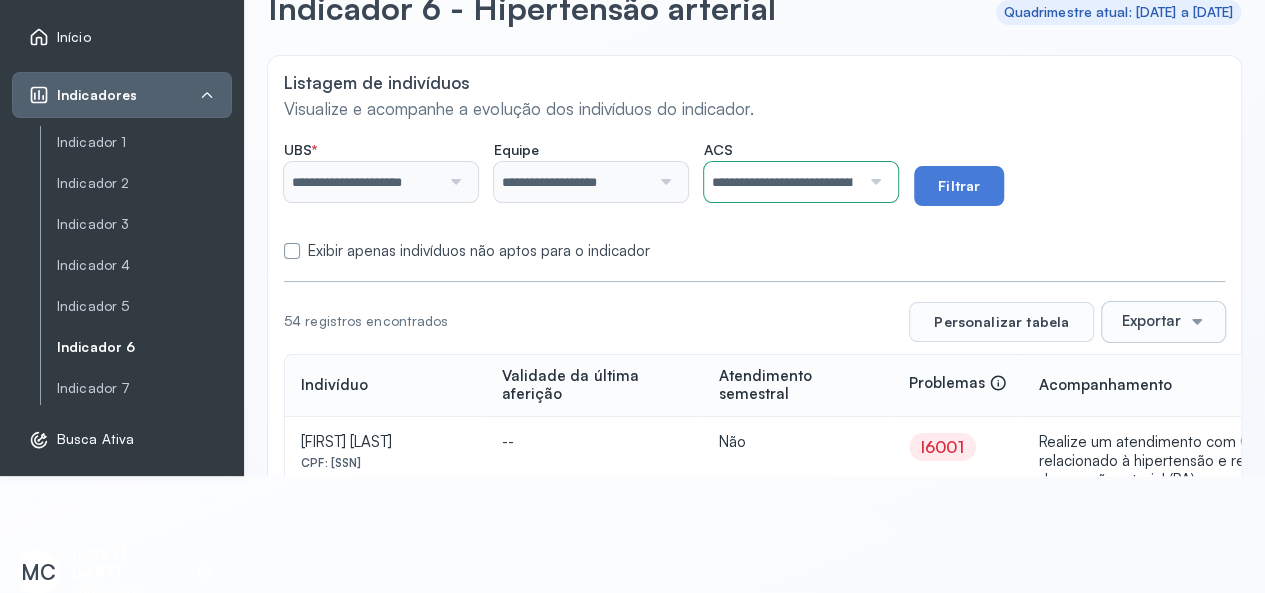 click on "**********" at bounding box center (754, 196) 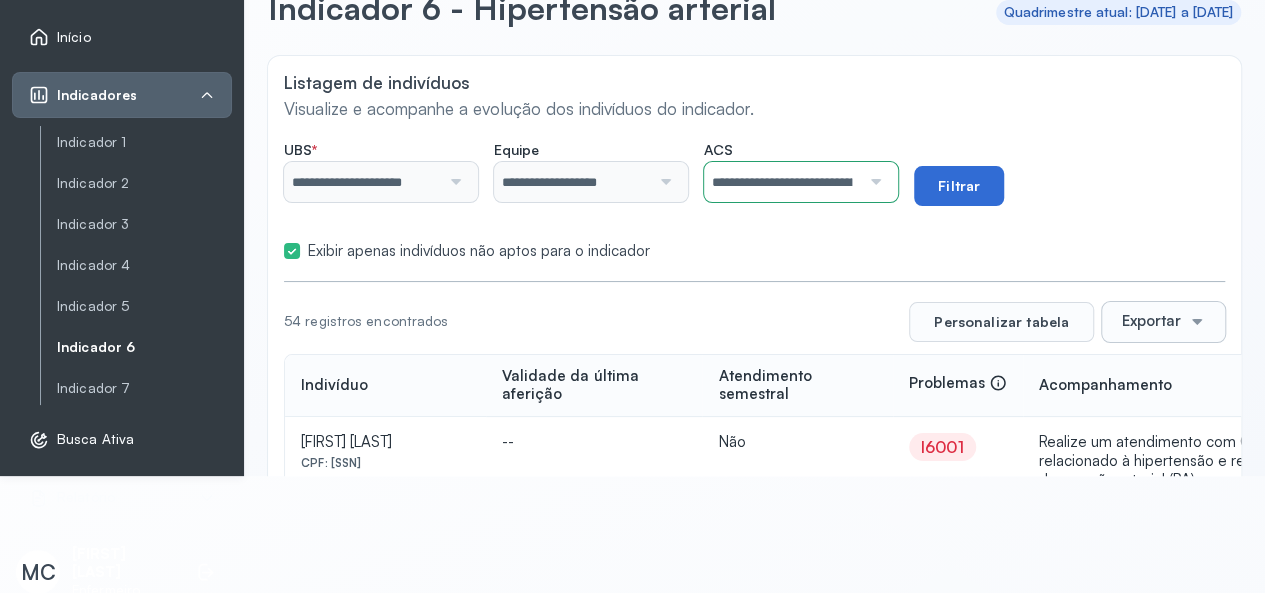 click on "Filtrar" at bounding box center (959, 186) 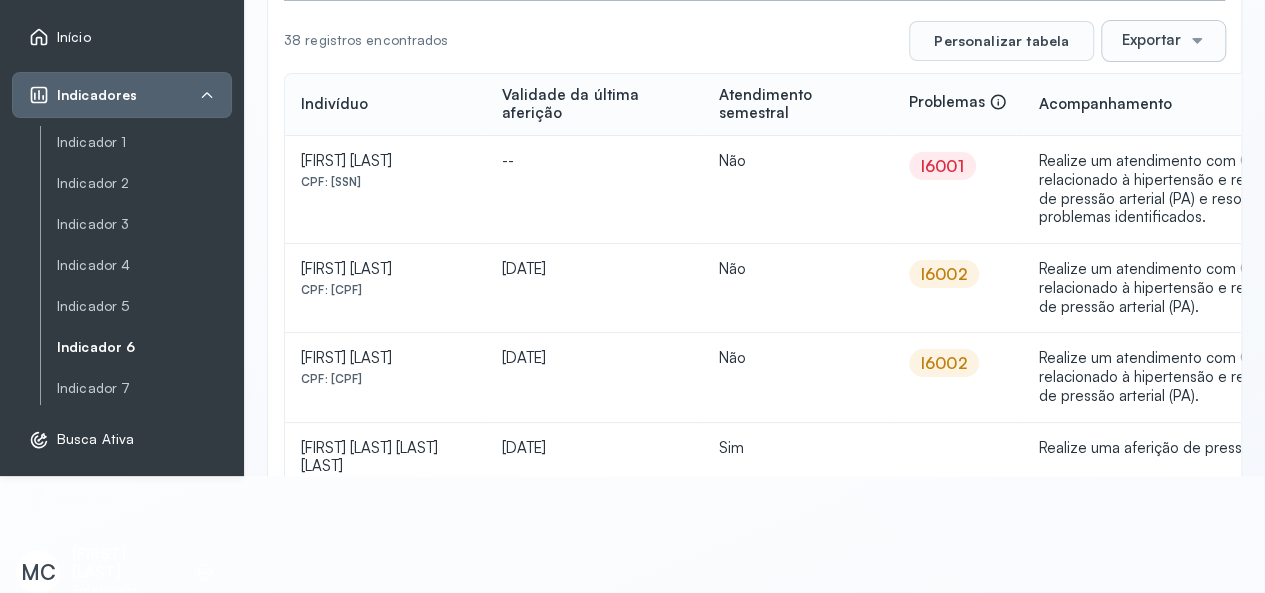 scroll, scrollTop: 293, scrollLeft: 0, axis: vertical 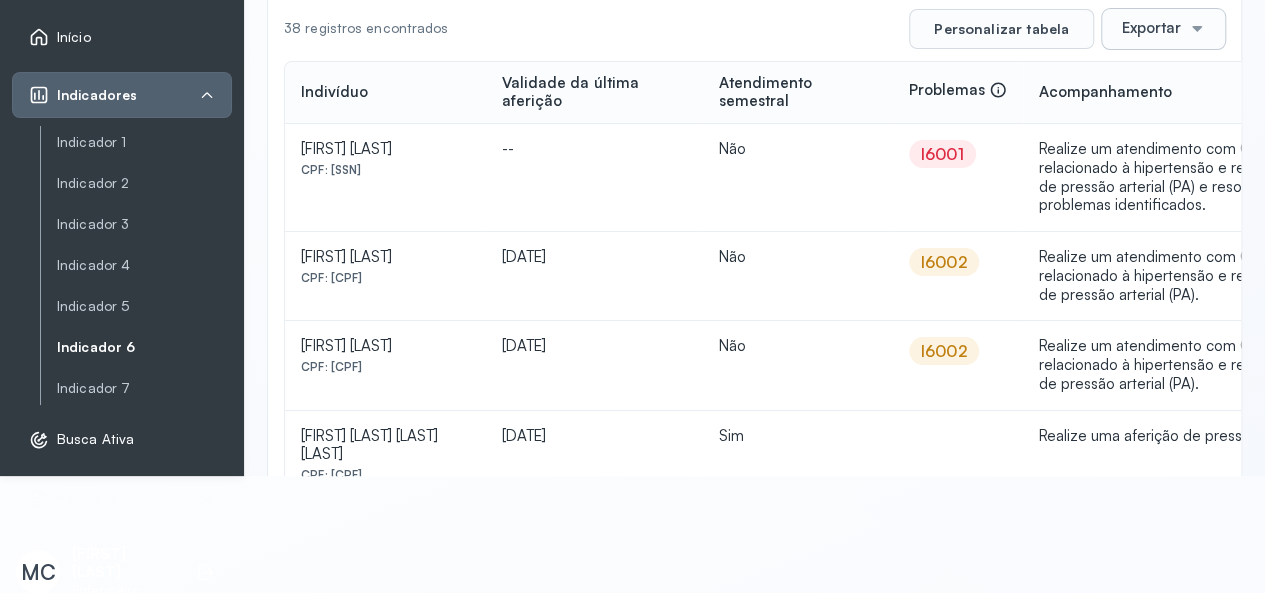 click on "I6001" at bounding box center (942, 154) 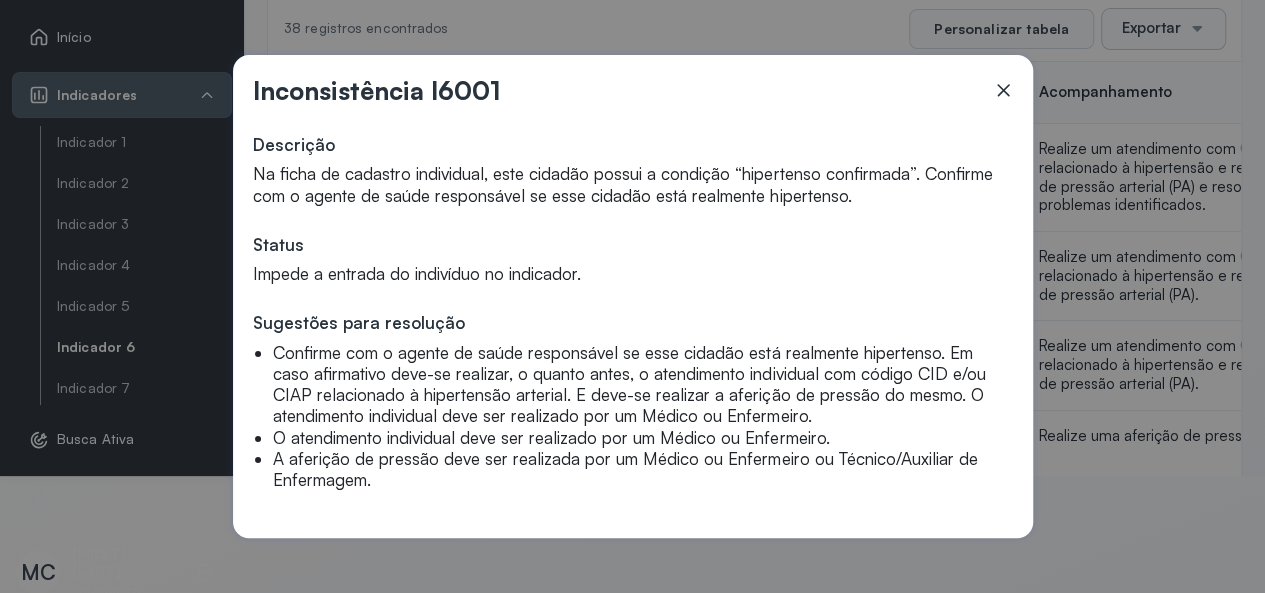 click on "Inconsistência I6001  Descrição   Na ficha de cadastro individual, este cidadão possui a condição “hipertenso confirmada”. Confirme com o agente de saúde responsável se esse cidadão está realmente hipertenso.  Status   Impede a entrada do indivíduo no indicador.  Sugestões para resolução  Confirme com o agente de saúde responsável se esse cidadão está realmente hipertenso. Em caso afirmativo deve-se realizar, o quanto antes, o atendimento individual com código CID e/ou CIAP relacionado à hipertensão arterial. E deve-se realizar a aferição de pressão do mesmo. O atendimento individual deve ser realizado por um Médico ou Enfermeiro. A aferição de pressão deve ser realizada por um Médico ou Enfermeiro ou Técnico/Auxiliar de Enfermagem." 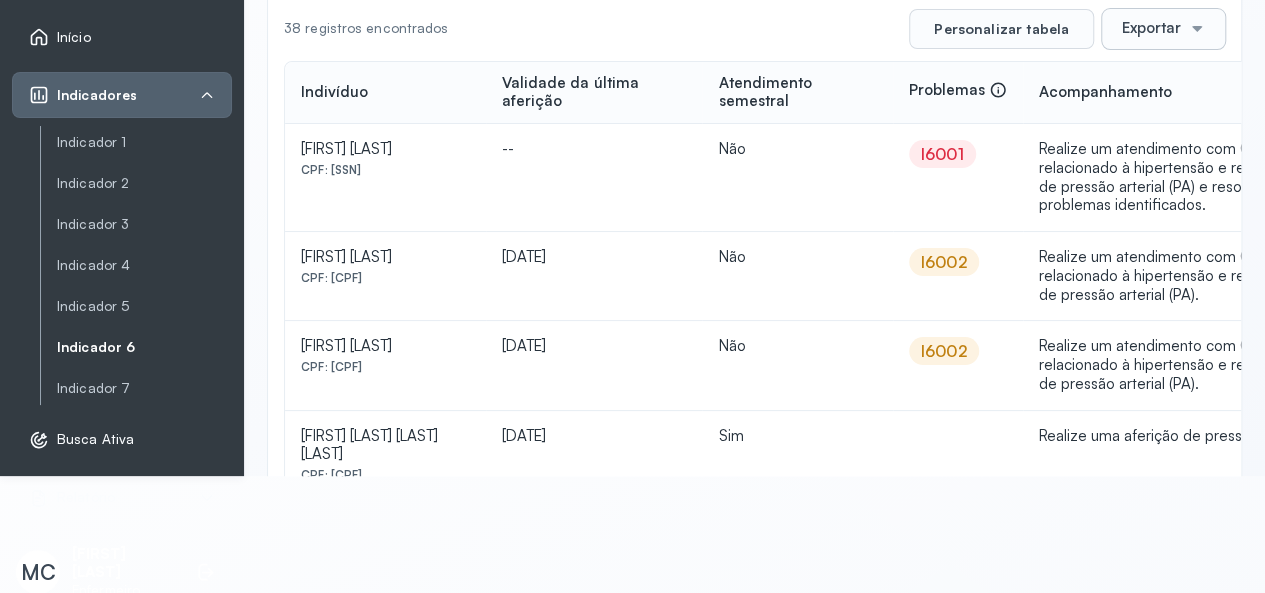 drag, startPoint x: 300, startPoint y: 259, endPoint x: 506, endPoint y: 257, distance: 206.0097 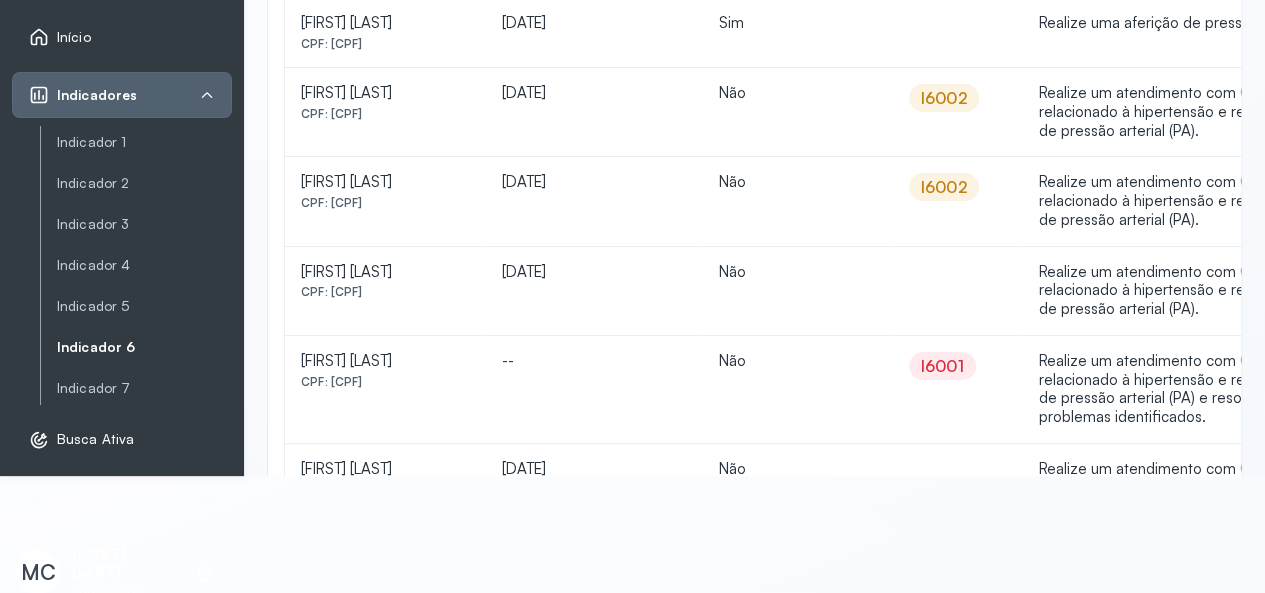 scroll, scrollTop: 1013, scrollLeft: 0, axis: vertical 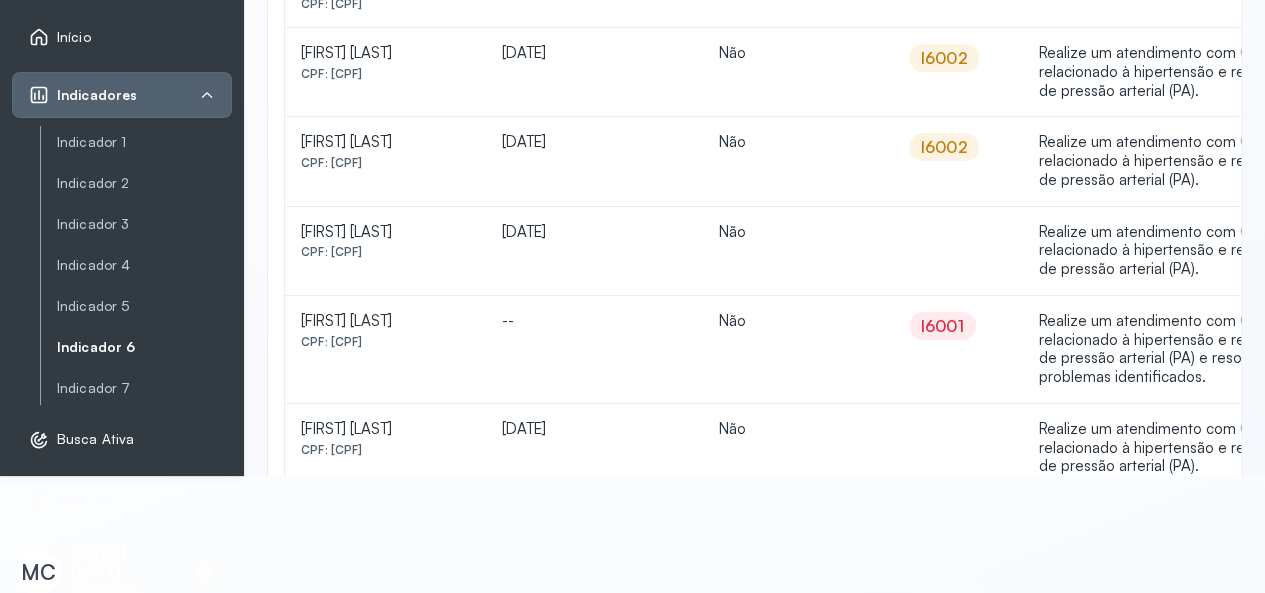 drag, startPoint x: 300, startPoint y: 227, endPoint x: 471, endPoint y: 219, distance: 171.18703 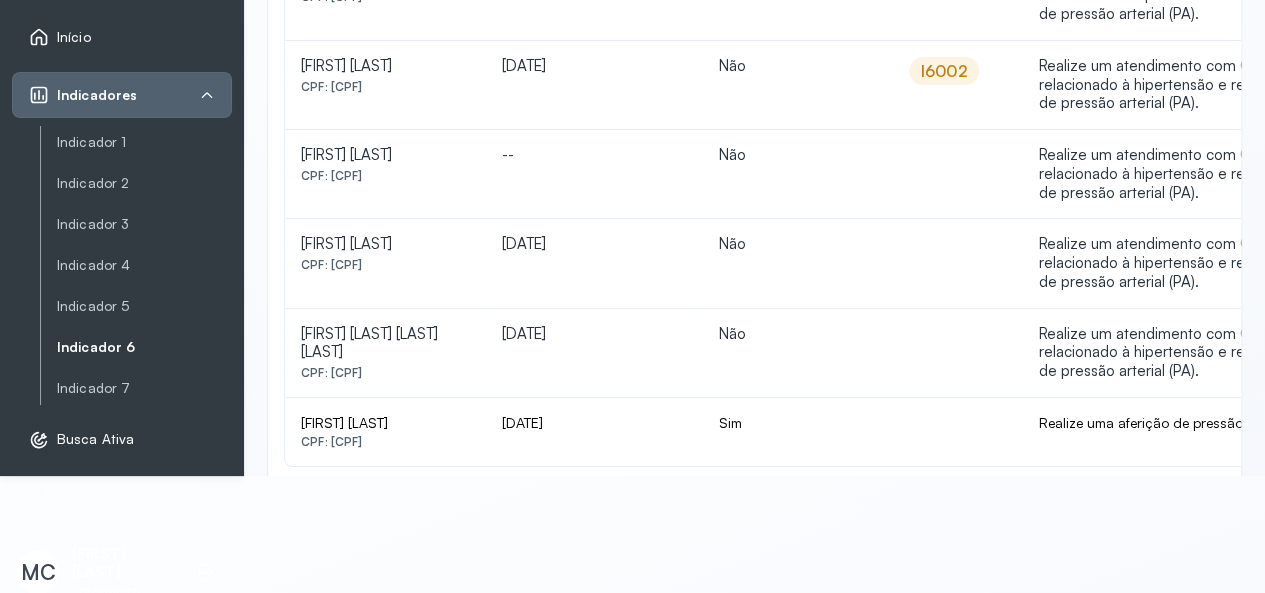 scroll, scrollTop: 1822, scrollLeft: 0, axis: vertical 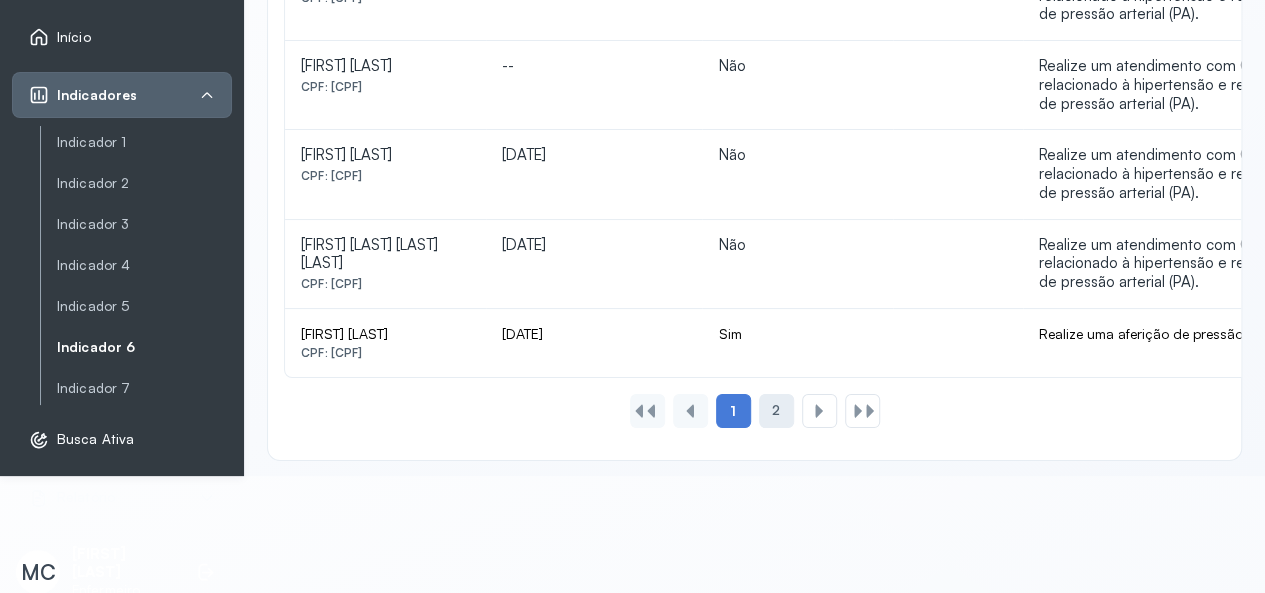 click on "2" at bounding box center [776, 410] 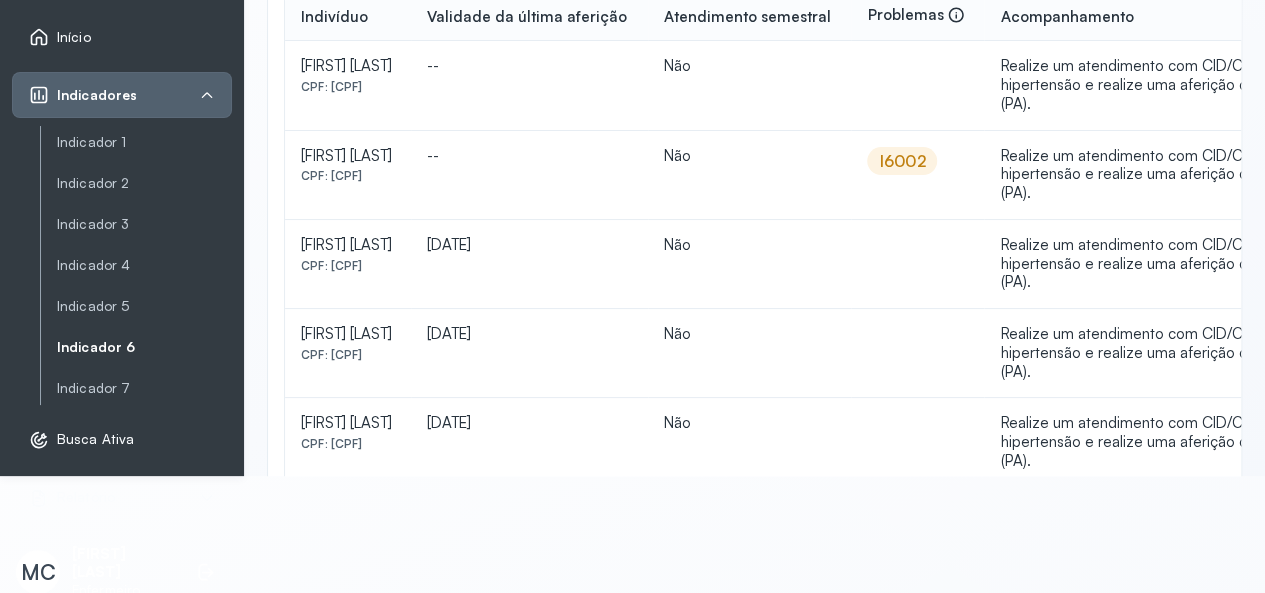 scroll, scrollTop: 521, scrollLeft: 0, axis: vertical 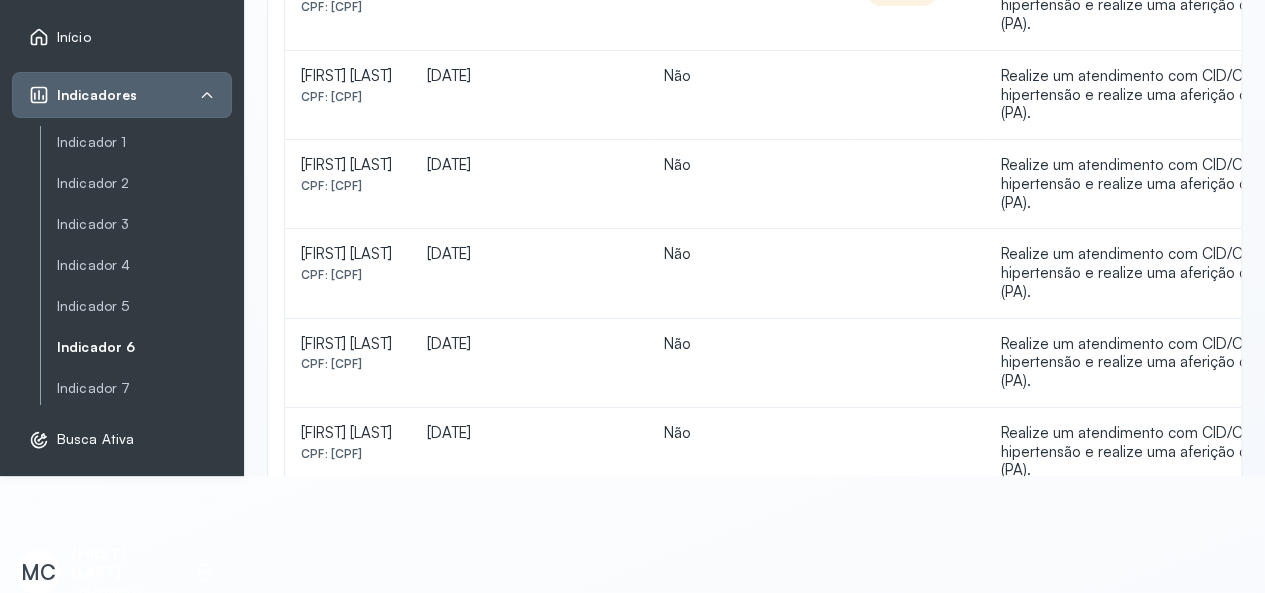 drag, startPoint x: 298, startPoint y: 264, endPoint x: 554, endPoint y: 256, distance: 256.12497 